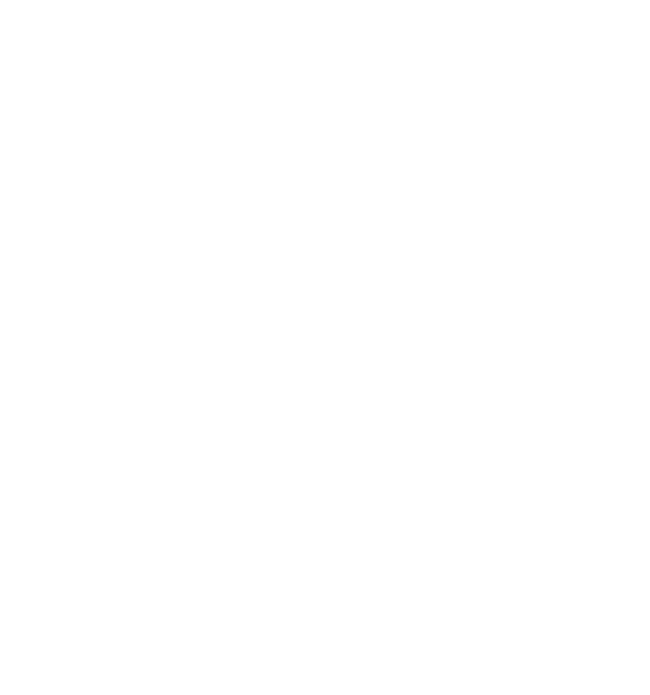 scroll, scrollTop: 0, scrollLeft: 0, axis: both 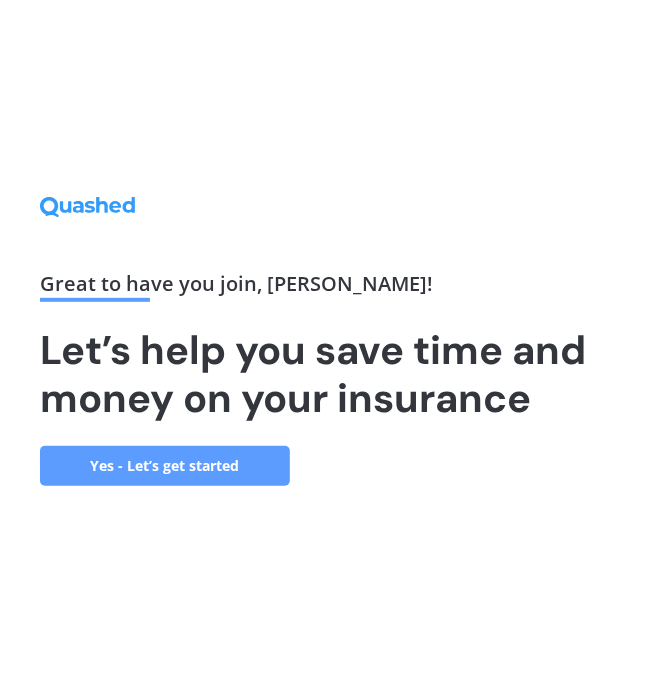 click on "Yes - Let’s get started" at bounding box center [165, 466] 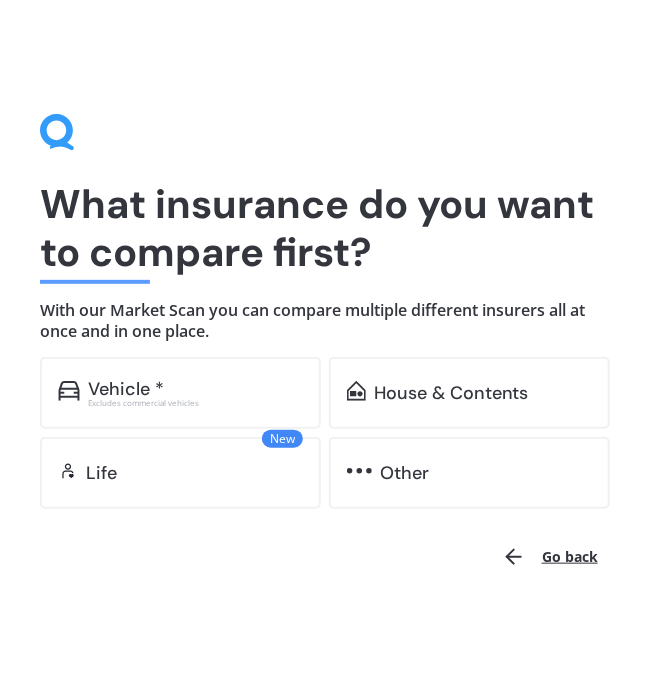 click on "Vehicle *" at bounding box center [195, 389] 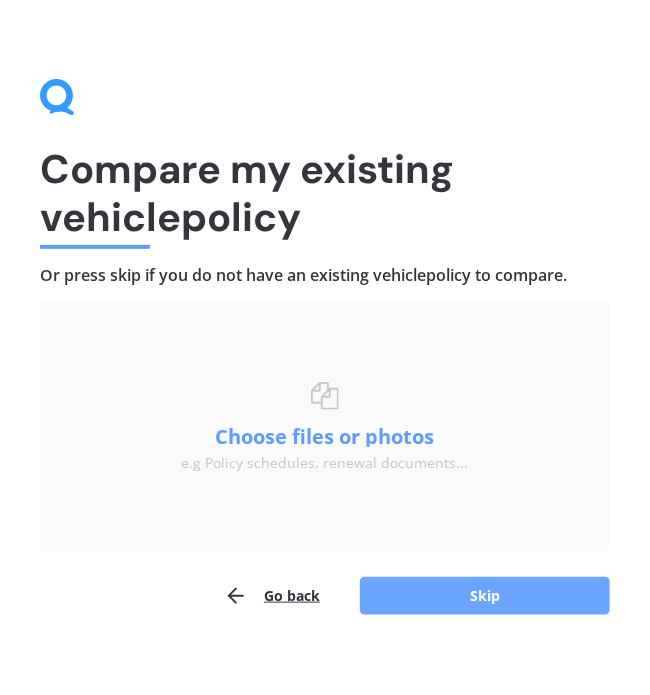 click on "Skip" at bounding box center (485, 596) 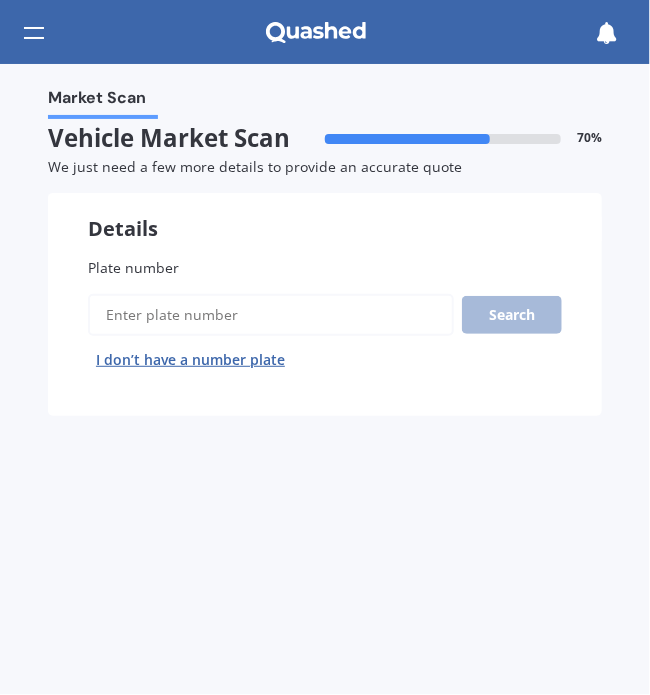 click on "Plate number" at bounding box center (271, 315) 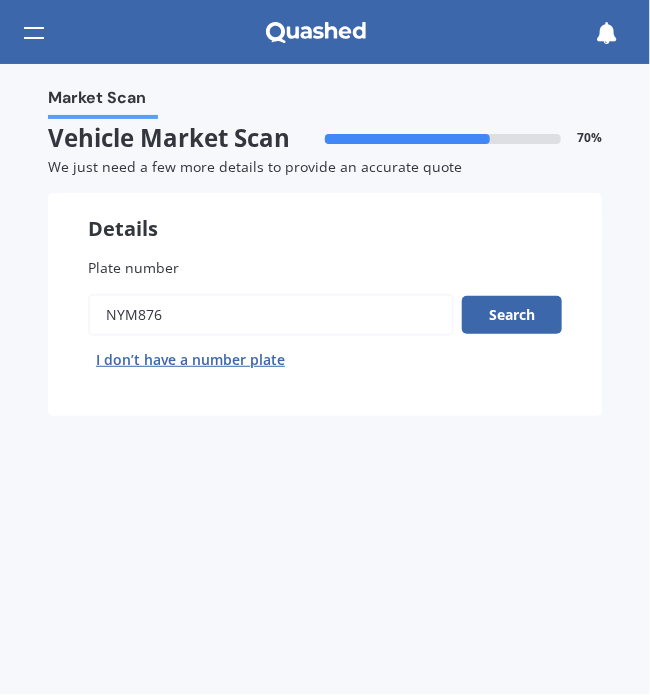 type on "NYM876" 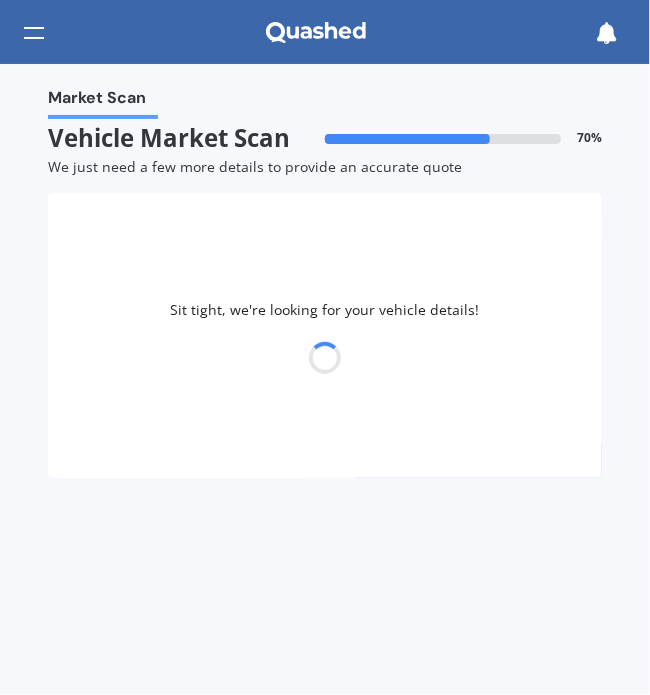 select on "HONDA" 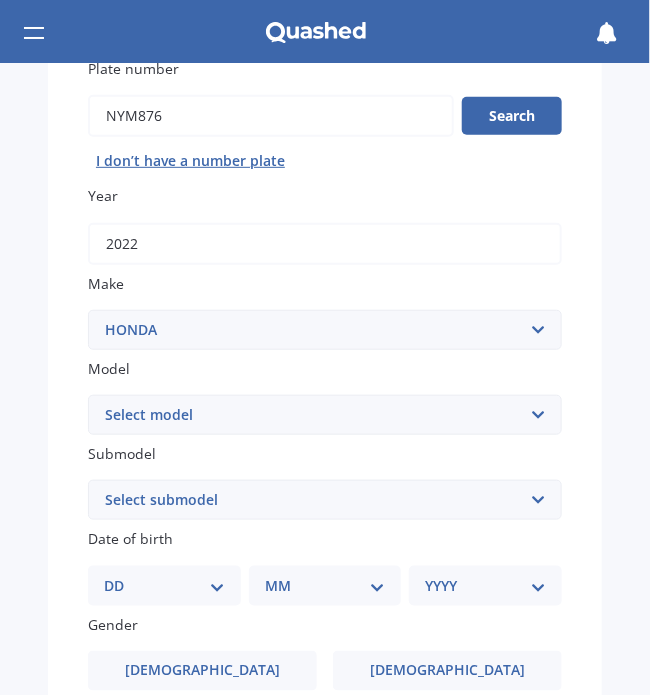 scroll, scrollTop: 200, scrollLeft: 0, axis: vertical 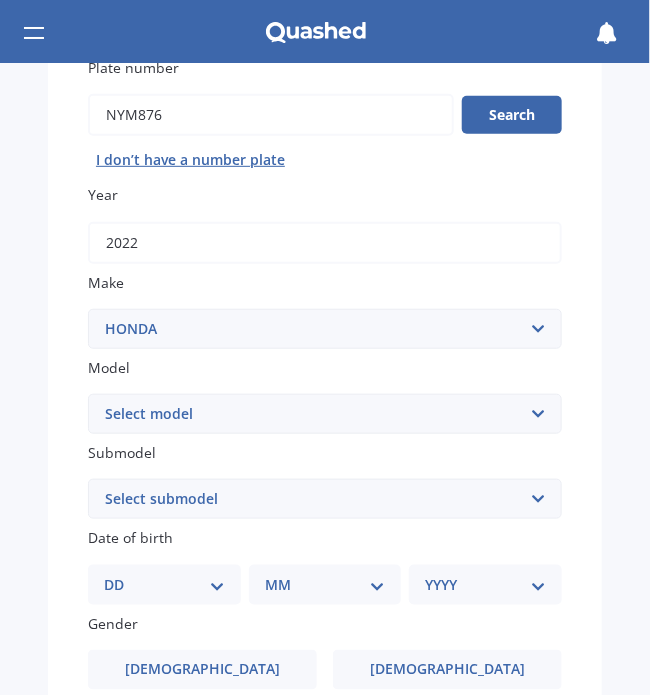 click on "Select model Accord Acty Acura Airwave Ascot Avancier Beat Capa City Civic Concerto CR-V CR-Z Crossroad CRX Domani Edix Elysion Ferio Fit Freed Grace Horizon HR-V Innova Insight Inspire Integra Jade Jazz Lagreat Legend Logo MDX Mobilio N-One N-WGN NSX Odyssey Orthia Partner Prelude Rafaga S-MX S2000 Roadster S660 Saber Shuttle Stepwagon Stream Torneo Vezel Vigor ZRV" at bounding box center (325, 414) 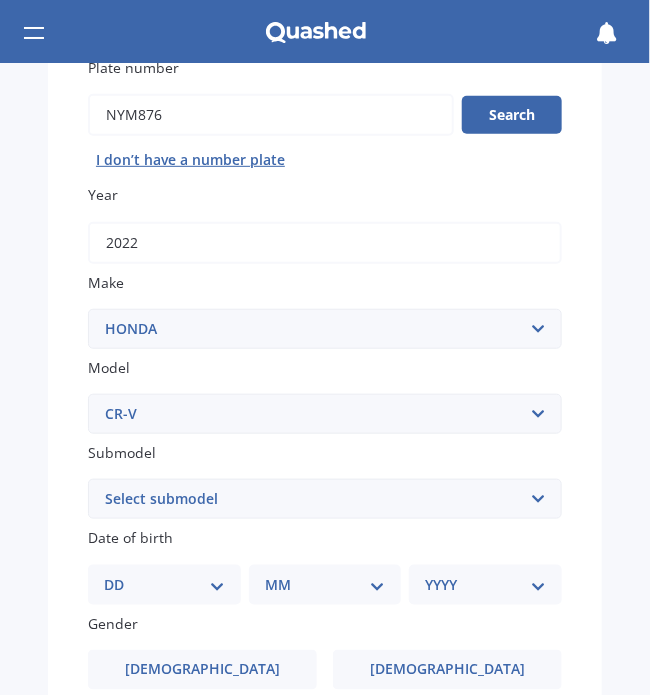 click on "Select model Accord Acty Acura Airwave Ascot Avancier Beat Capa City Civic Concerto CR-V CR-Z Crossroad CRX Domani Edix Elysion Ferio Fit Freed Grace Horizon HR-V Innova Insight Inspire Integra Jade Jazz Lagreat Legend Logo MDX Mobilio N-One N-WGN NSX Odyssey Orthia Partner Prelude Rafaga S-MX S2000 Roadster S660 Saber Shuttle Stepwagon Stream Torneo Vezel Vigor ZRV" at bounding box center (325, 414) 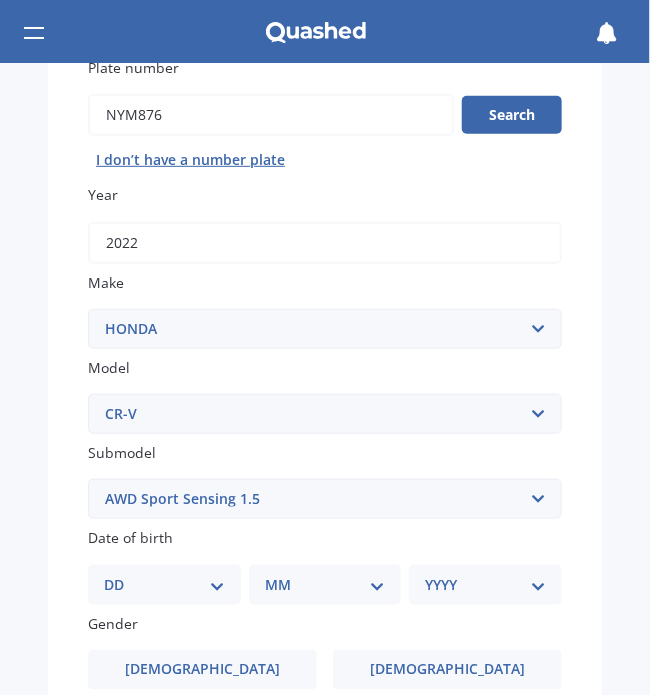 click on "Select submodel (all other) 2WD 2WD Sport 7 1.5 2WD Touring 1.5 4WD AWD AWD Sport Sensing 1.5 AWD Touring 1.5 Hybrid Rvi 2.4 Rvi Plus 2.4 Sport 2.4" at bounding box center (325, 499) 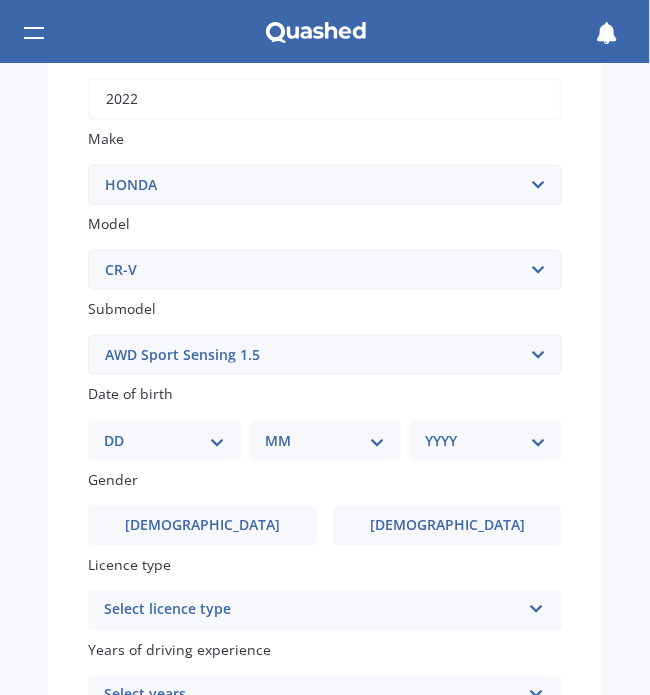 scroll, scrollTop: 400, scrollLeft: 0, axis: vertical 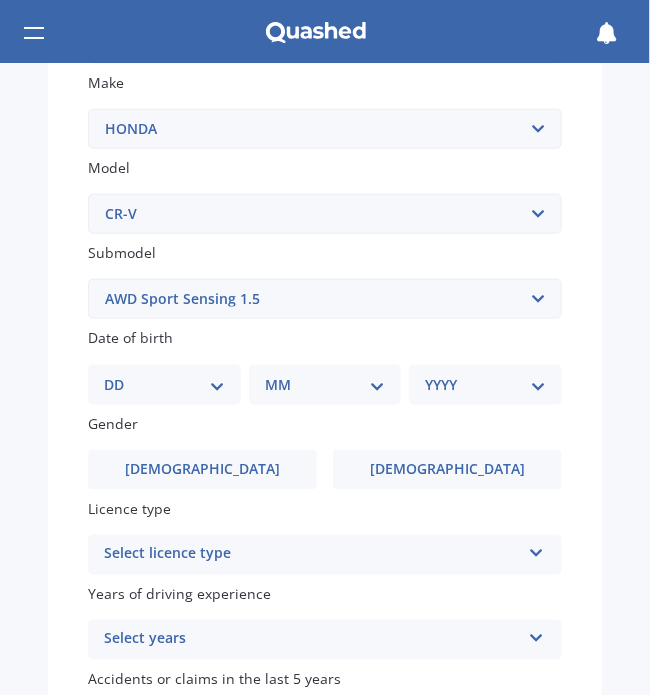 click on "DD 01 02 03 04 05 06 07 08 09 10 11 12 13 14 15 16 17 18 19 20 21 22 23 24 25 26 27 28 29 30 31" at bounding box center (164, 385) 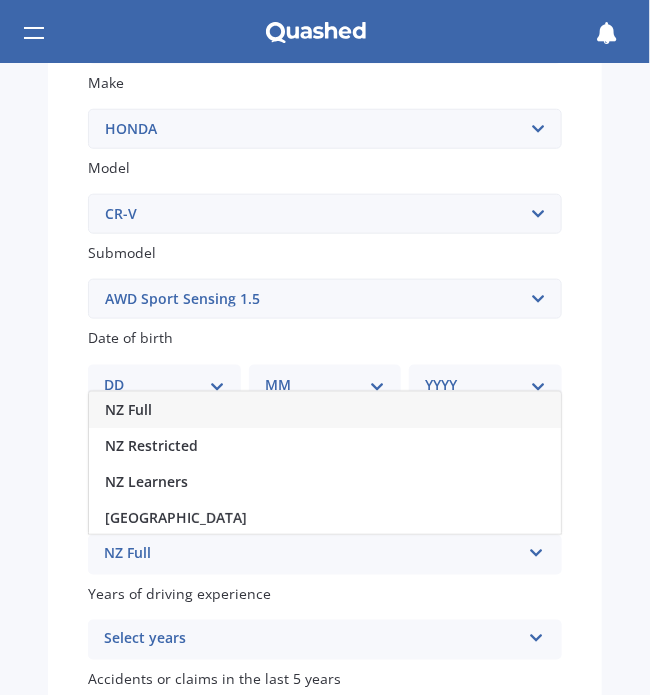 click on "NZ Full" at bounding box center [325, 410] 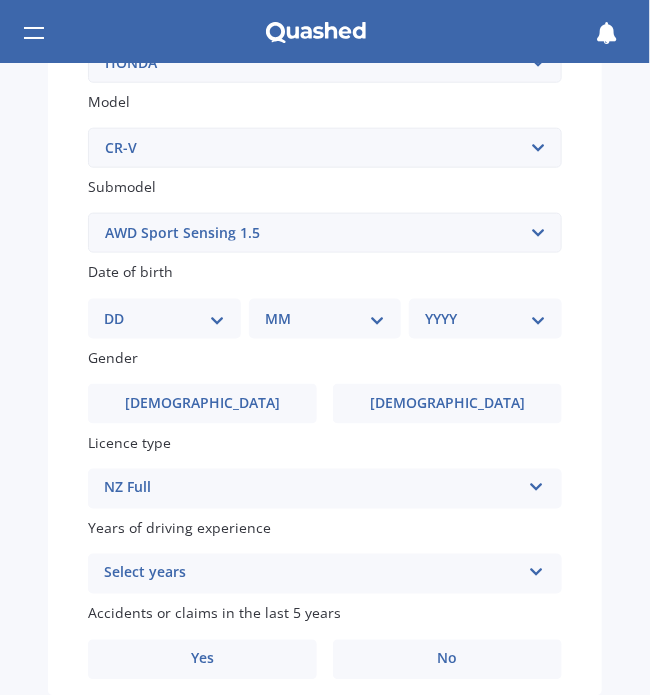 scroll, scrollTop: 500, scrollLeft: 0, axis: vertical 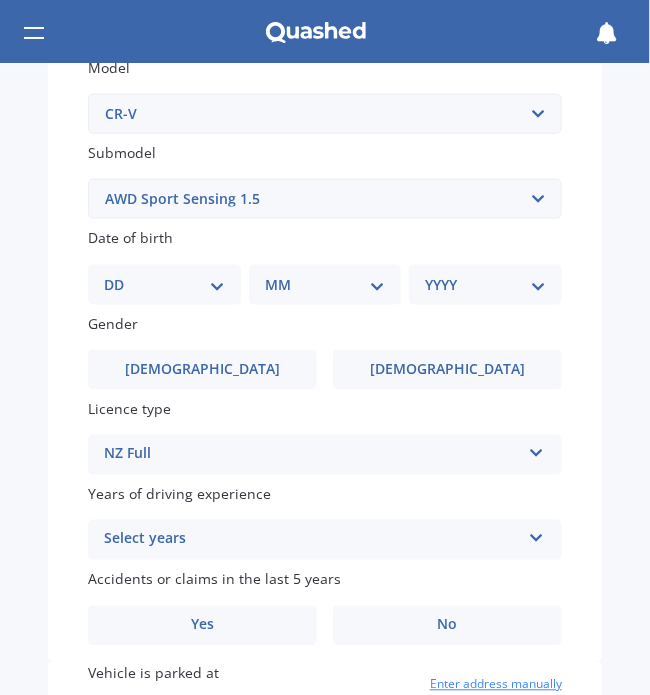 click on "Select years" at bounding box center (312, 540) 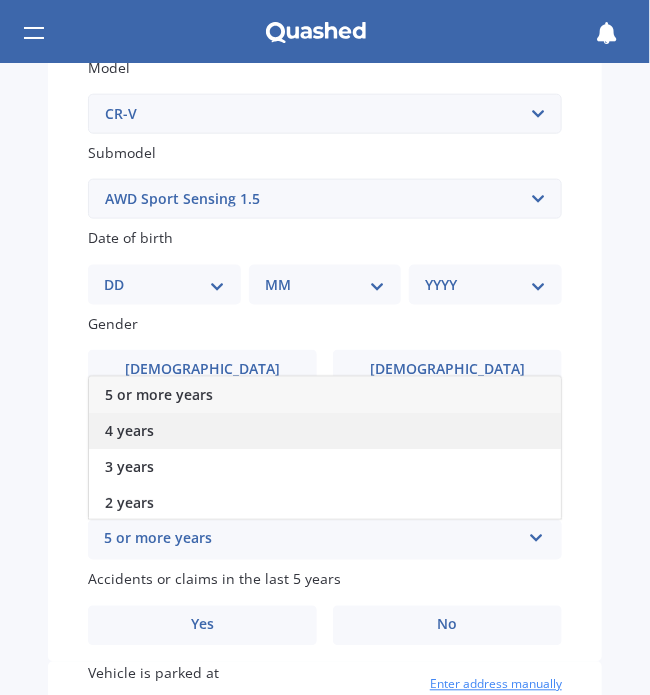 click on "4 years" at bounding box center [325, 431] 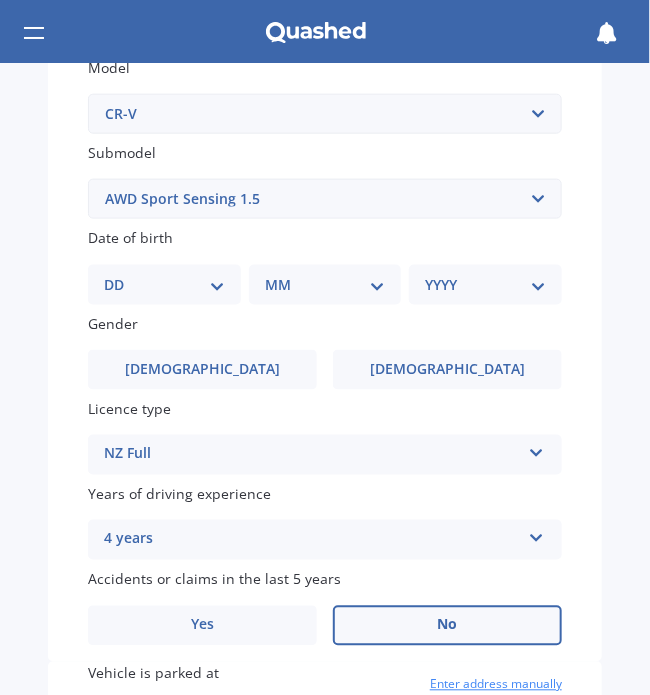 click on "No" at bounding box center (447, 626) 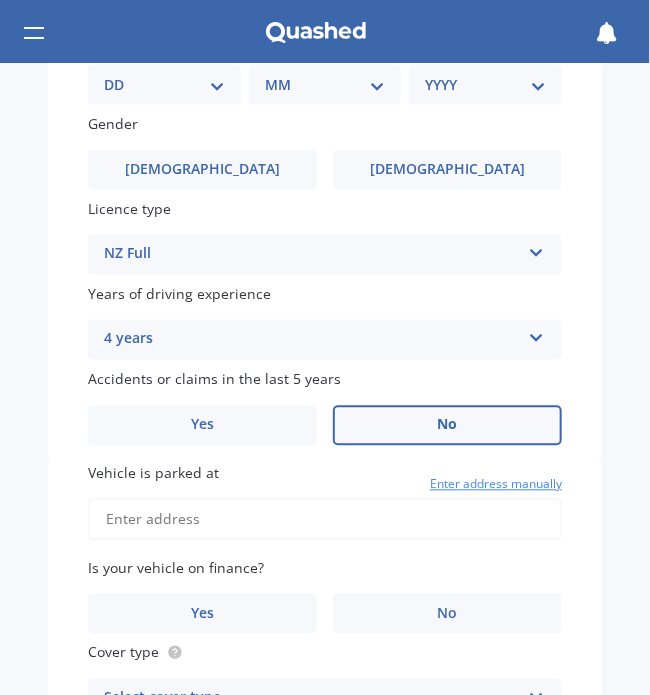 click on "Vehicle is parked at" at bounding box center [325, 520] 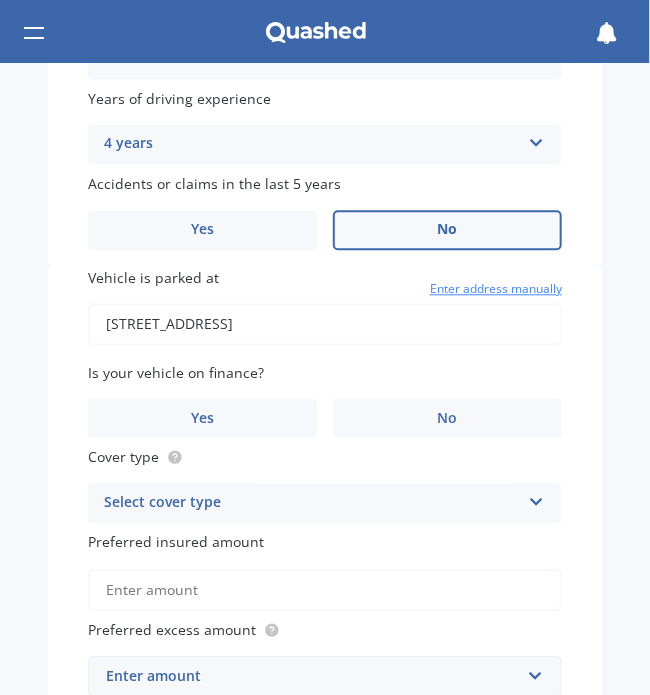 scroll, scrollTop: 900, scrollLeft: 0, axis: vertical 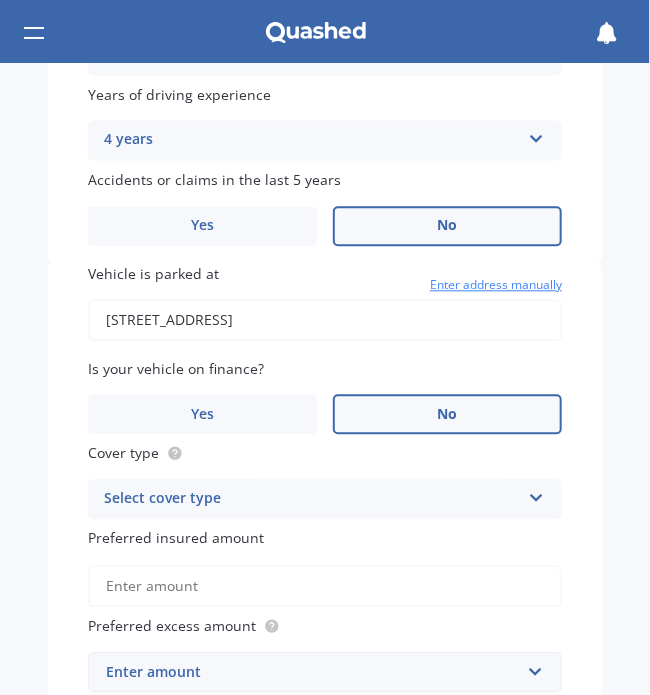 click on "No" at bounding box center (447, 414) 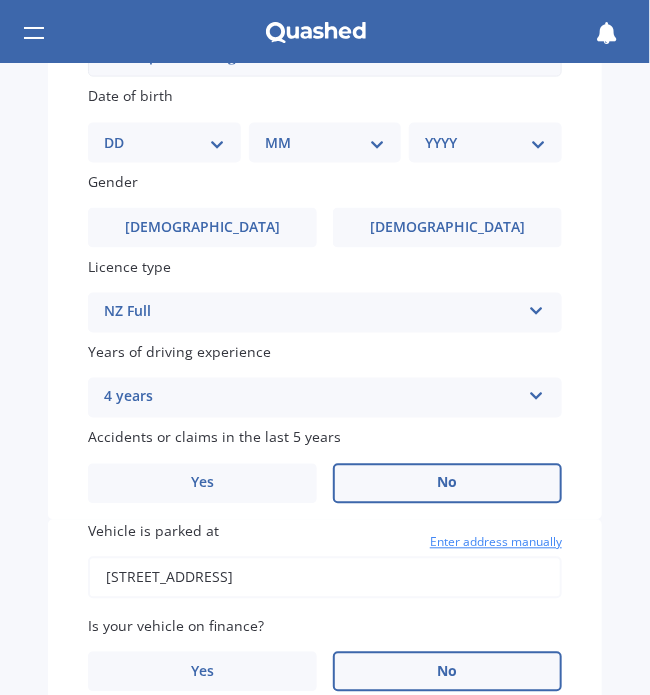 scroll, scrollTop: 500, scrollLeft: 0, axis: vertical 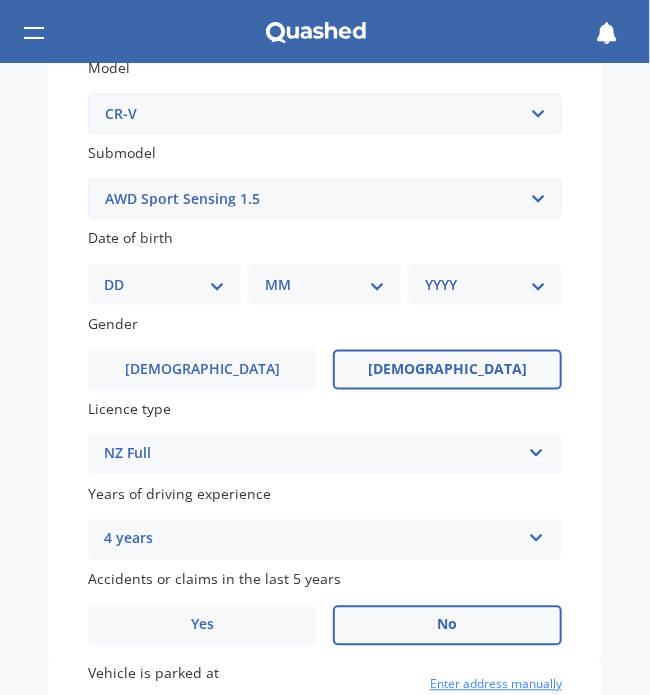 click on "Female" at bounding box center [447, 370] 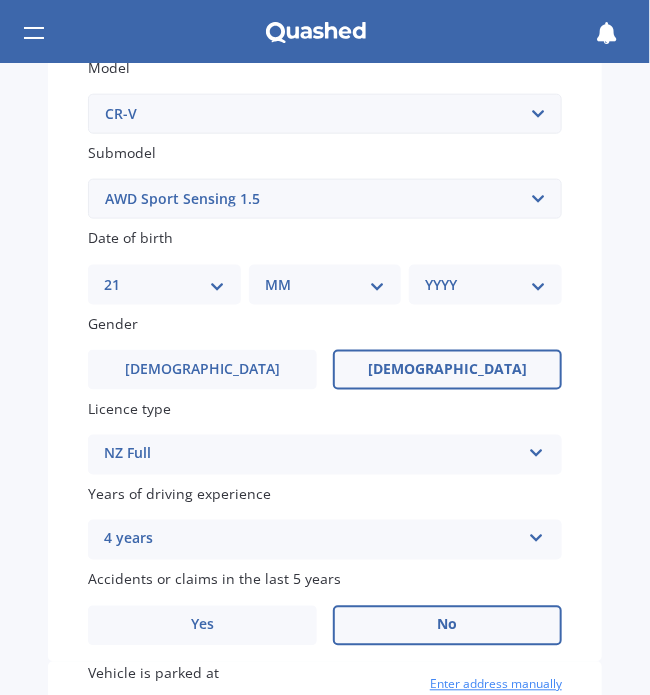 click on "DD 01 02 03 04 05 06 07 08 09 10 11 12 13 14 15 16 17 18 19 20 21 22 23 24 25 26 27 28 29 30 31" at bounding box center [164, 285] 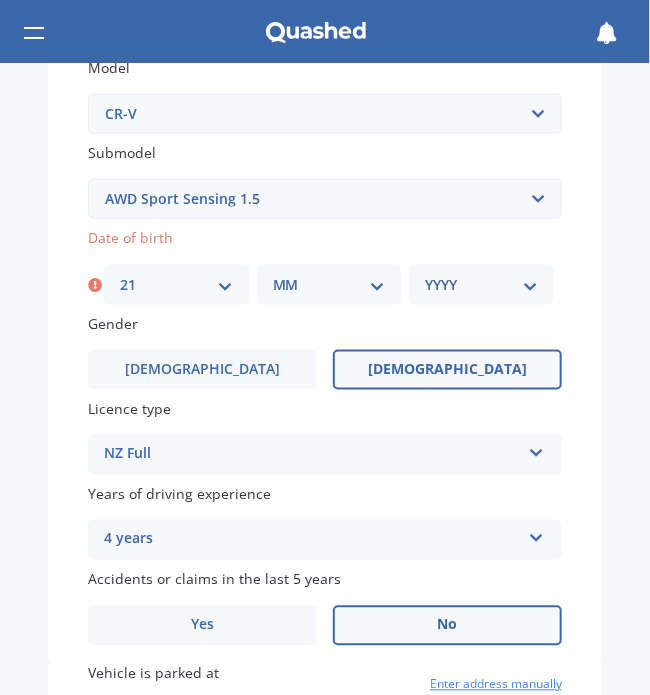 click on "MM 01 02 03 04 05 06 07 08 09 10 11 12" at bounding box center [329, 285] 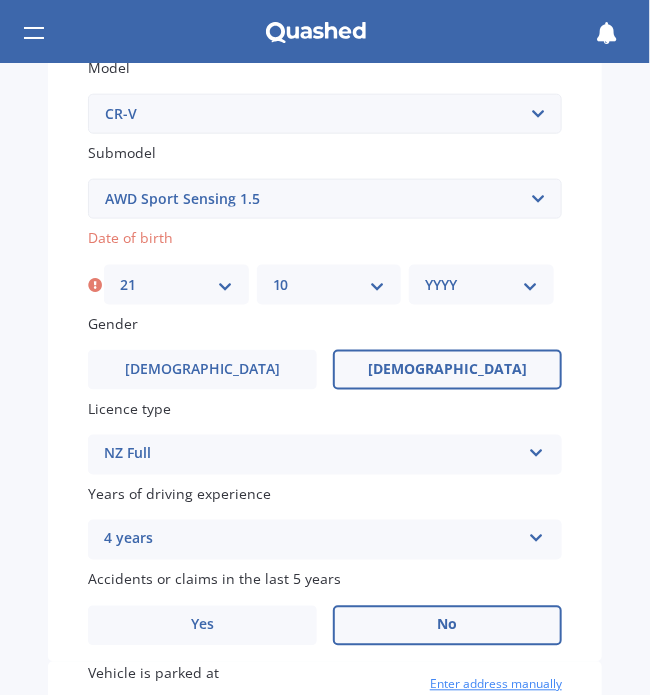 click on "MM 01 02 03 04 05 06 07 08 09 10 11 12" at bounding box center [329, 285] 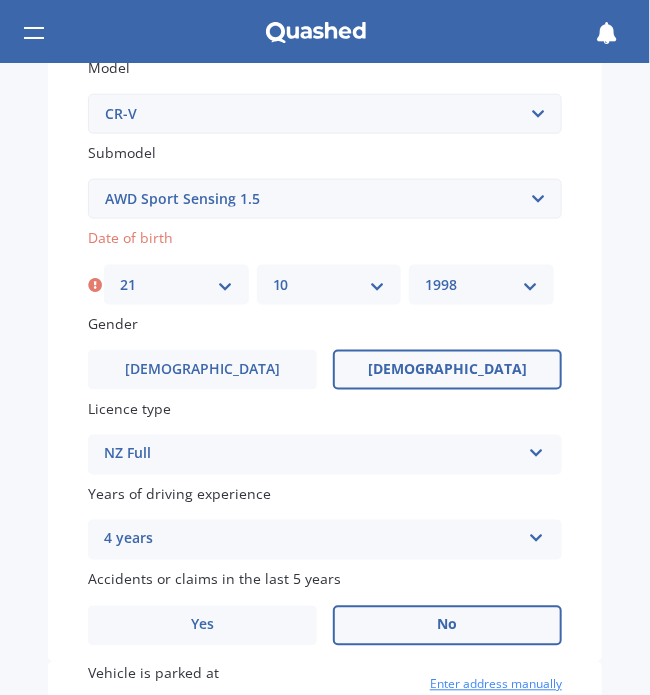 click on "YYYY 2025 2024 2023 2022 2021 2020 2019 2018 2017 2016 2015 2014 2013 2012 2011 2010 2009 2008 2007 2006 2005 2004 2003 2002 2001 2000 1999 1998 1997 1996 1995 1994 1993 1992 1991 1990 1989 1988 1987 1986 1985 1984 1983 1982 1981 1980 1979 1978 1977 1976 1975 1974 1973 1972 1971 1970 1969 1968 1967 1966 1965 1964 1963 1962 1961 1960 1959 1958 1957 1956 1955 1954 1953 1952 1951 1950 1949 1948 1947 1946 1945 1944 1943 1942 1941 1940 1939 1938 1937 1936 1935 1934 1933 1932 1931 1930 1929 1928 1927 1926" at bounding box center (481, 285) 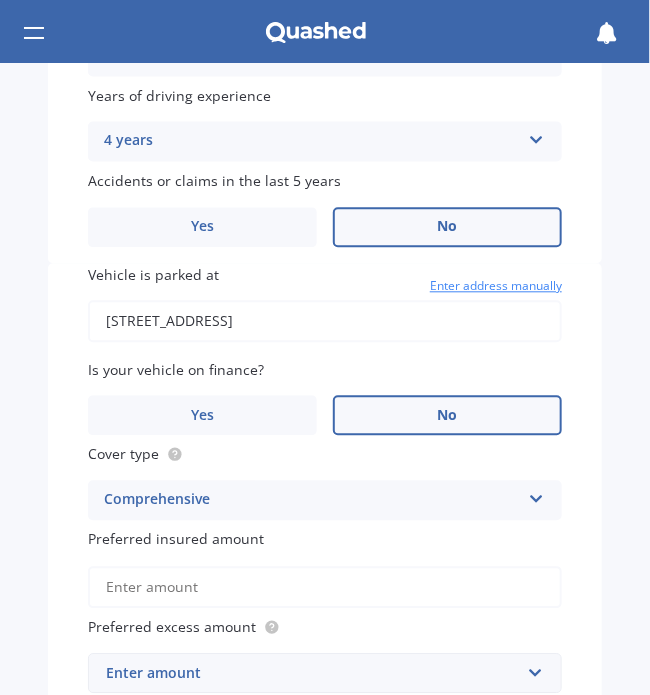 scroll, scrollTop: 1000, scrollLeft: 0, axis: vertical 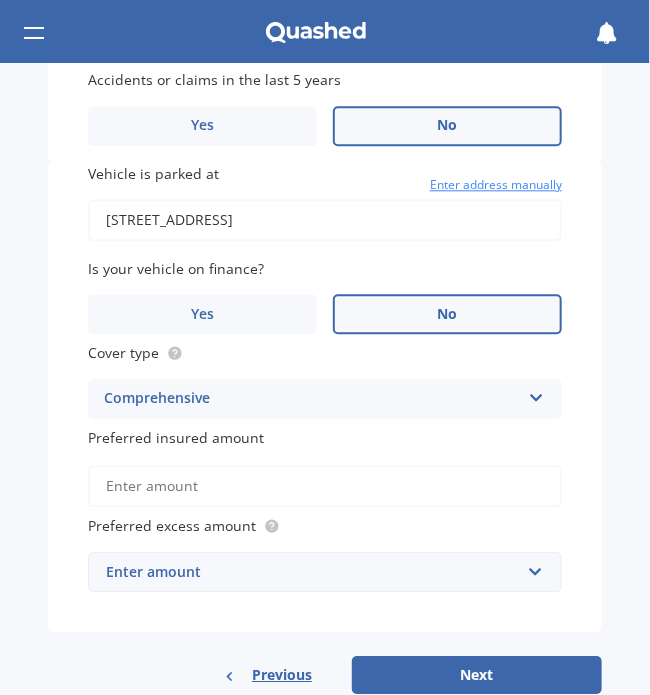click on "Preferred insured amount" at bounding box center [325, 486] 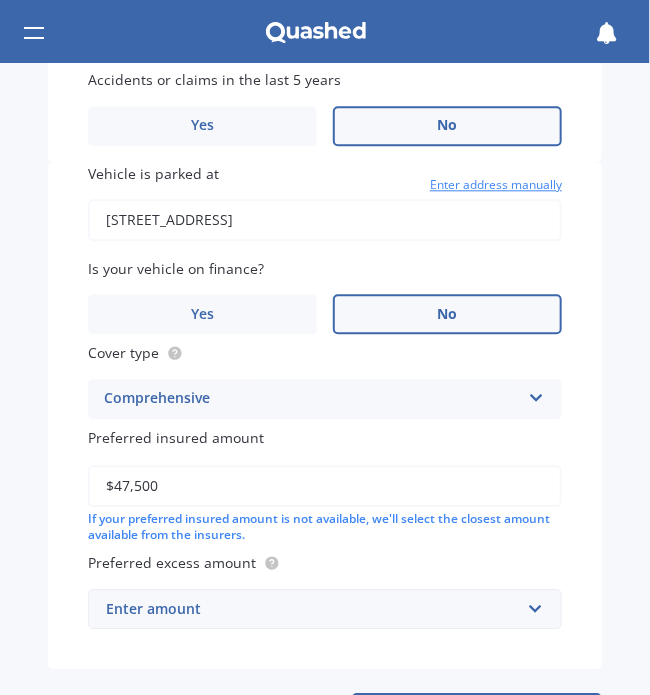 type on "$47,500" 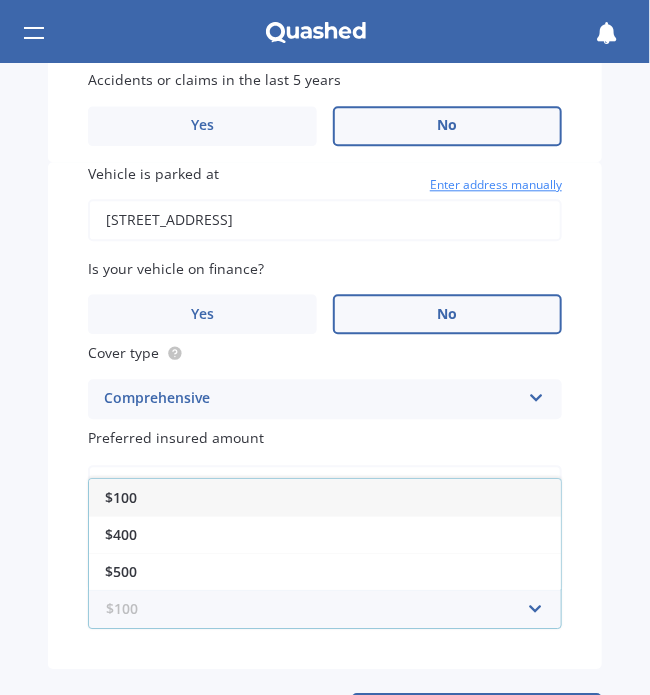 click at bounding box center (318, 609) 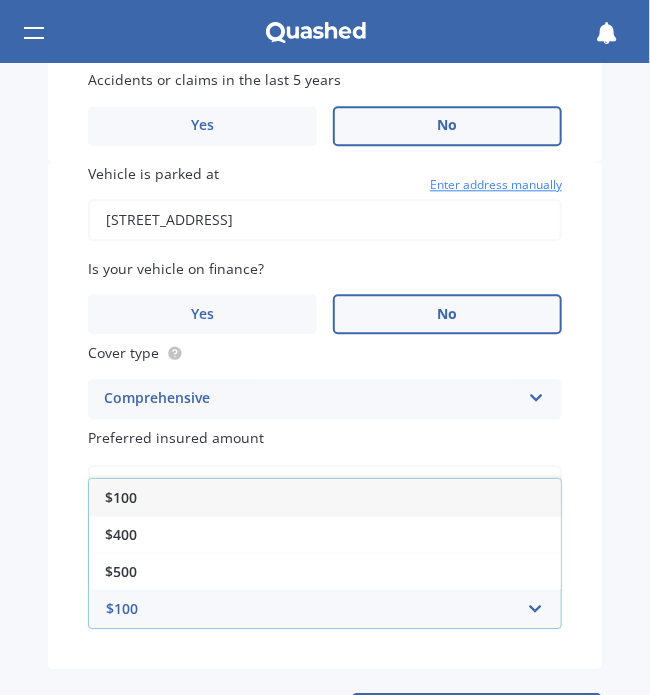 click on "Market Scan Vehicle Market Scan 70 % We just need a few more details to provide an accurate quote Details Plate number Search I don’t have a number plate Year 2022 Make Select make AC ALFA ROMEO ASTON MARTIN AUDI AUSTIN BEDFORD Bentley BMW BYD CADILLAC CAN-AM CHERY CHEVROLET CHRYSLER Citroen CRUISEAIR CUPRA DAEWOO DAIHATSU DAIMLER DAMON DIAHATSU DODGE EXOCET FACTORY FIVE FERRARI FIAT Fiord FLEETWOOD FORD FOTON FRASER GEELY GENESIS GEORGIE BOY GMC GREAT WALL GWM HAVAL HILLMAN HINO HOLDEN HOLIDAY RAMBLER HONDA HUMMER HYUNDAI INFINITI ISUZU IVECO JAC JAECOO JAGUAR JEEP KGM KIA LADA LAMBORGHINI LANCIA LANDROVER LDV LEXUS LINCOLN LOTUS LUNAR M.G M.G. MAHINDRA MASERATI MAZDA MCLAREN MERCEDES AMG Mercedes Benz MERCEDES-AMG MERCURY MINI MITSUBISHI MORGAN MORRIS NEWMAR Nissan OMODA OPEL OXFORD PEUGEOT Plymouth Polestar PONTIAC PORSCHE PROTON RAM Range Rover Rayne RENAULT ROLLS ROYCE ROVER SAAB SATURN SEAT SHELBY SKODA SMART SSANGYONG SUBARU SUZUKI TATA TESLA TIFFIN Toyota TRIUMPH TVR Vauxhall VOLKSWAGEN VOLVO ZX CRX" at bounding box center (325, 379) 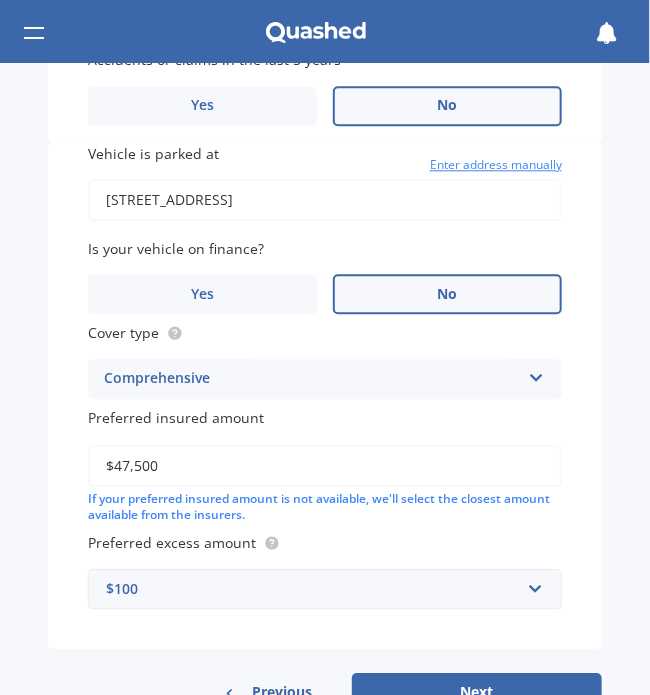 scroll, scrollTop: 1076, scrollLeft: 0, axis: vertical 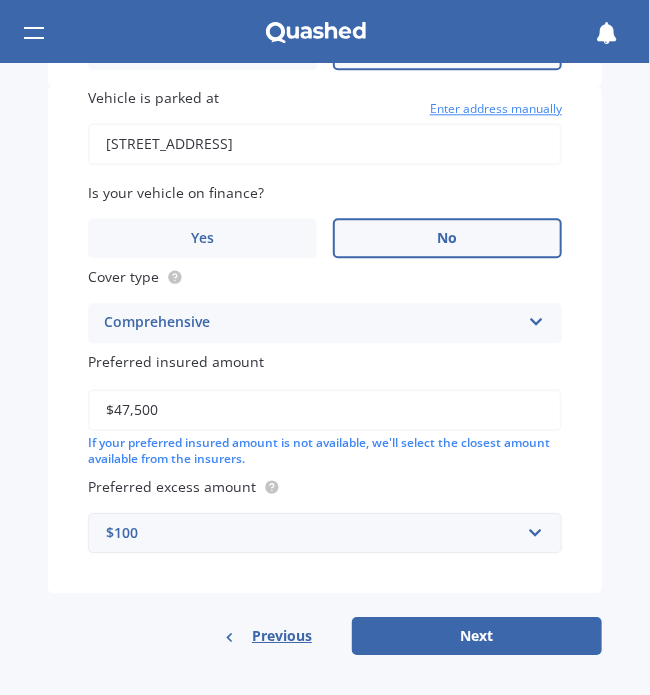 click on "$100" at bounding box center (313, 533) 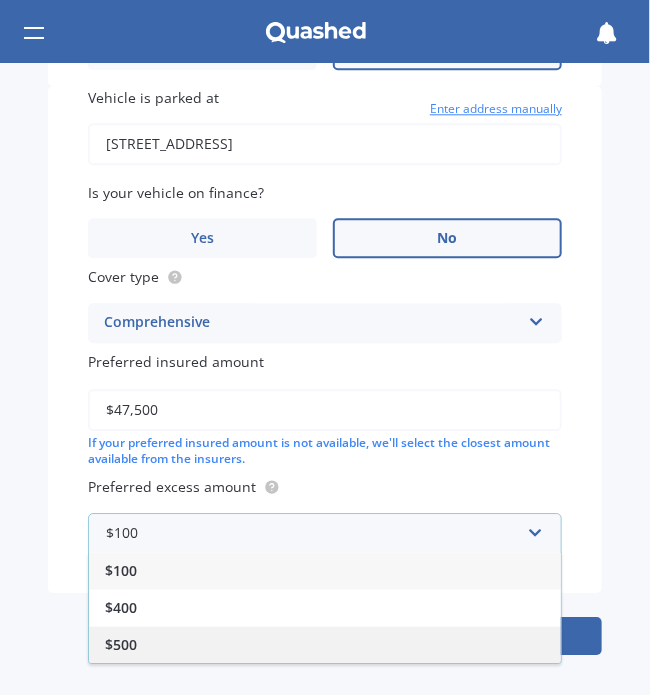 click on "$500" at bounding box center (325, 644) 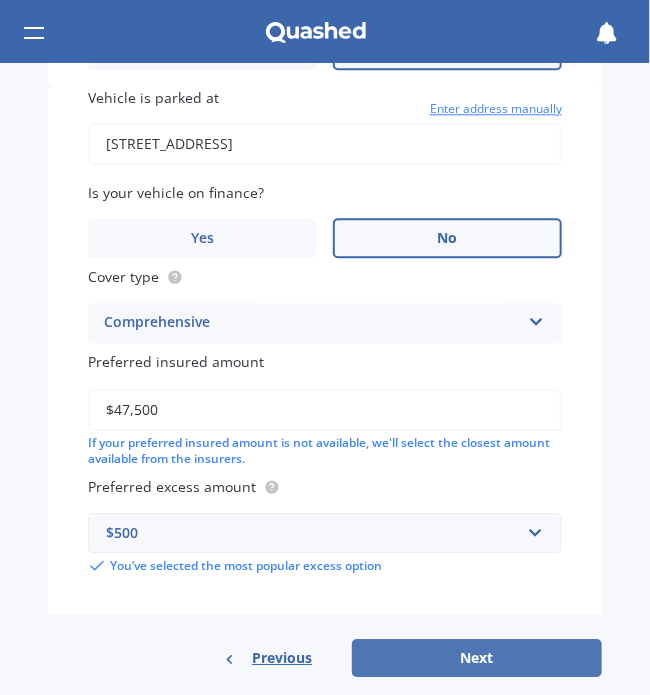 click on "Next" at bounding box center (477, 658) 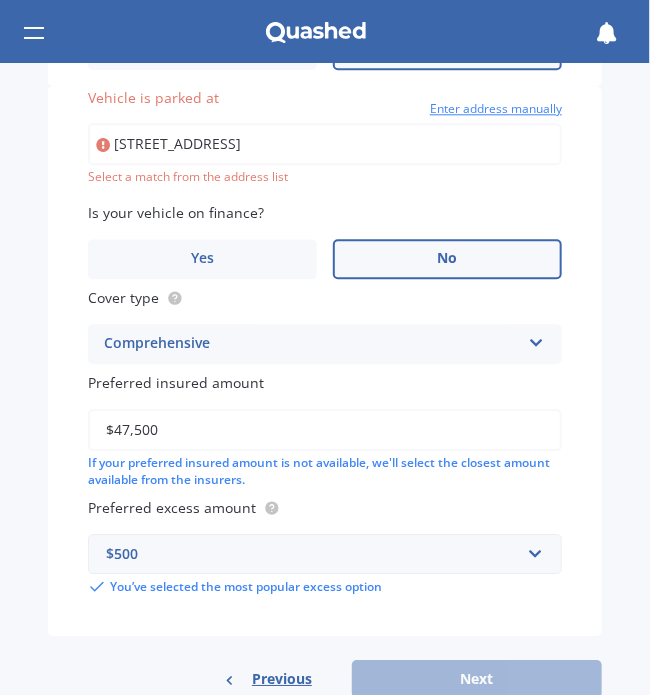 click on "57 hadlow terrace, grey lynnAuckland 1021" at bounding box center [325, 144] 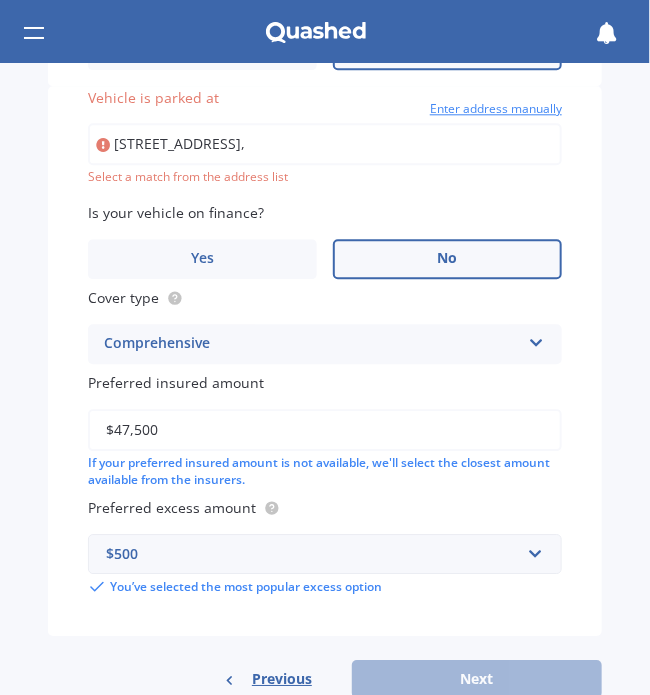 click on "Vehicle is parked at 57 hadlow terrace, Enter address manually Select a match from the address list Is your vehicle on finance? Yes No Cover type Comprehensive Comprehensive Third Party, Fire & Theft Third Party Preferred insured amount $47,500 If your preferred insured amount is not available, we'll select the closest amount available from the insurers. Preferred excess amount $500 $100 $400 $500 $750 $1,000 $1,500 $2,000 You’ve selected the most popular excess option" at bounding box center [325, 361] 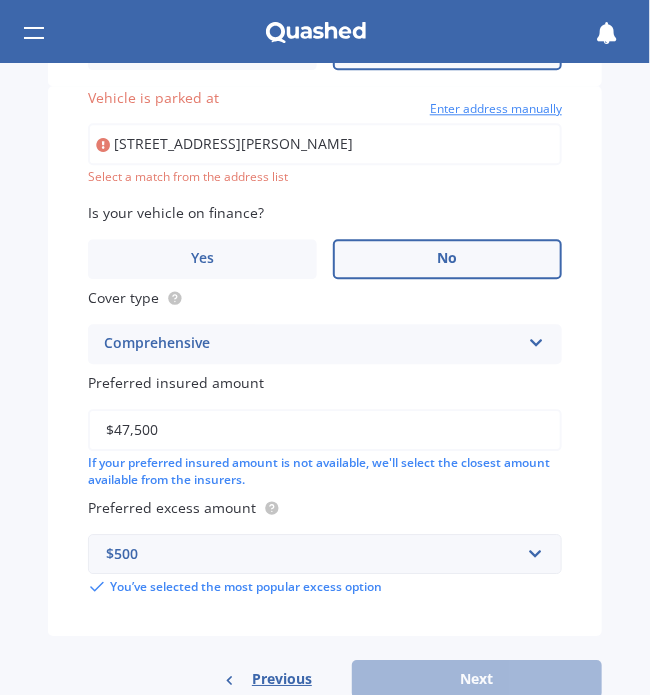 type on "57 Hadlow Terrace, Grey Lynn, Auckland 1021" 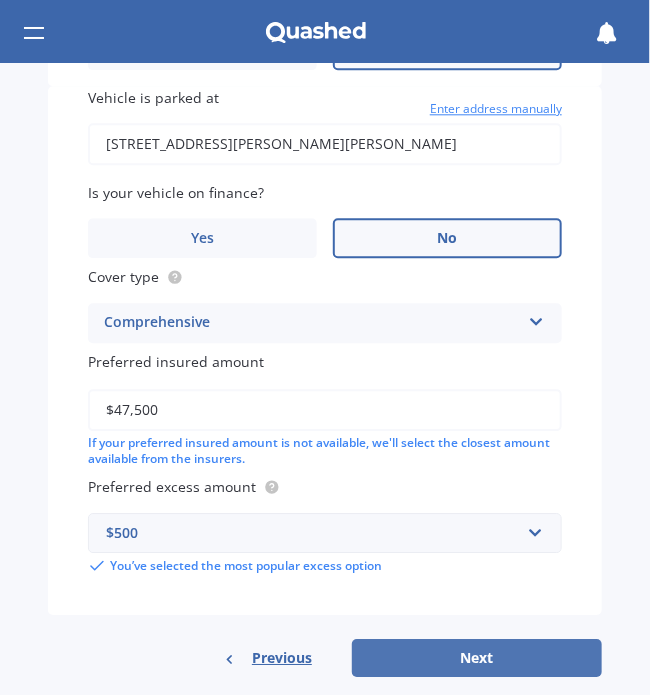 click on "Next" at bounding box center [477, 658] 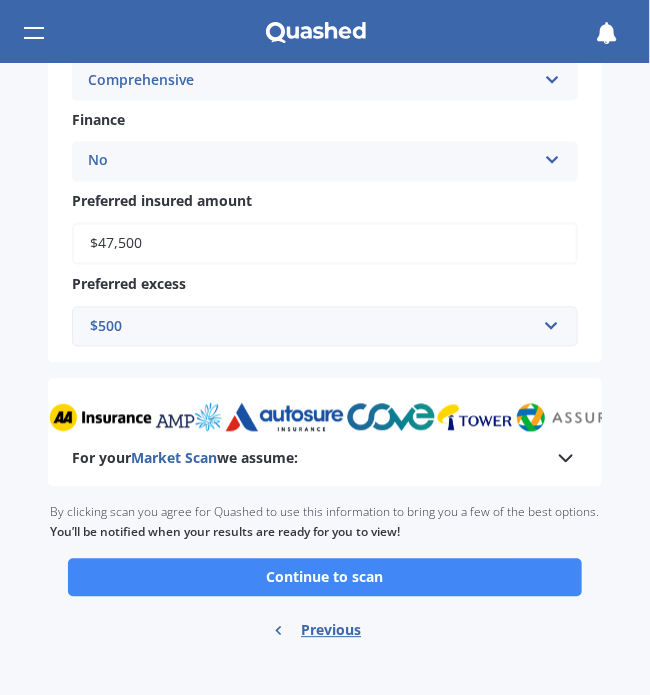 scroll, scrollTop: 792, scrollLeft: 0, axis: vertical 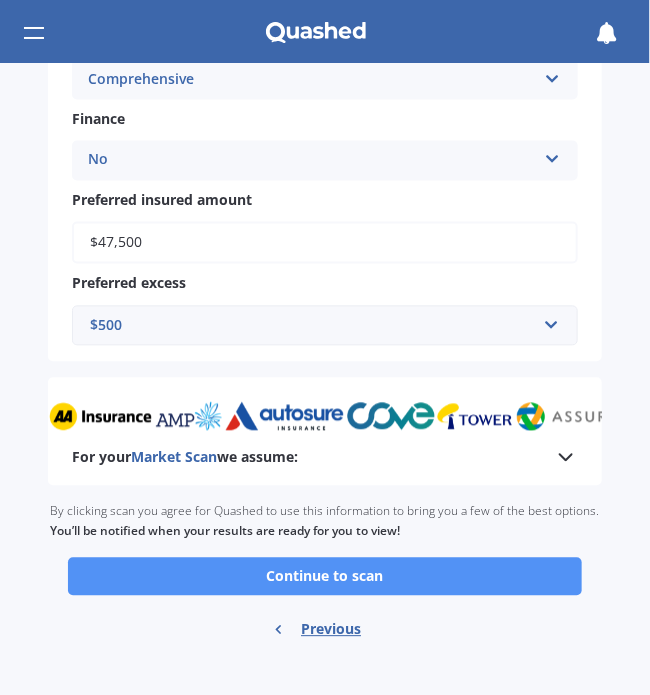click on "Continue to scan" at bounding box center [325, 577] 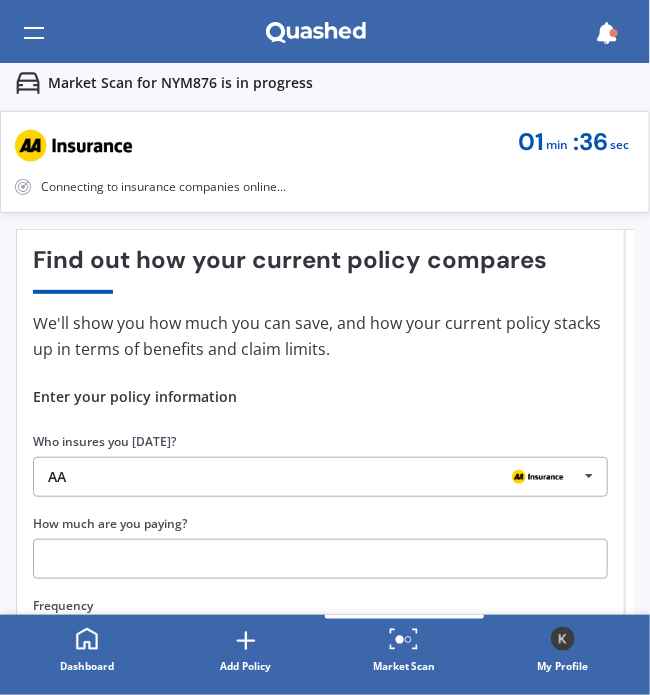 scroll, scrollTop: 300, scrollLeft: 0, axis: vertical 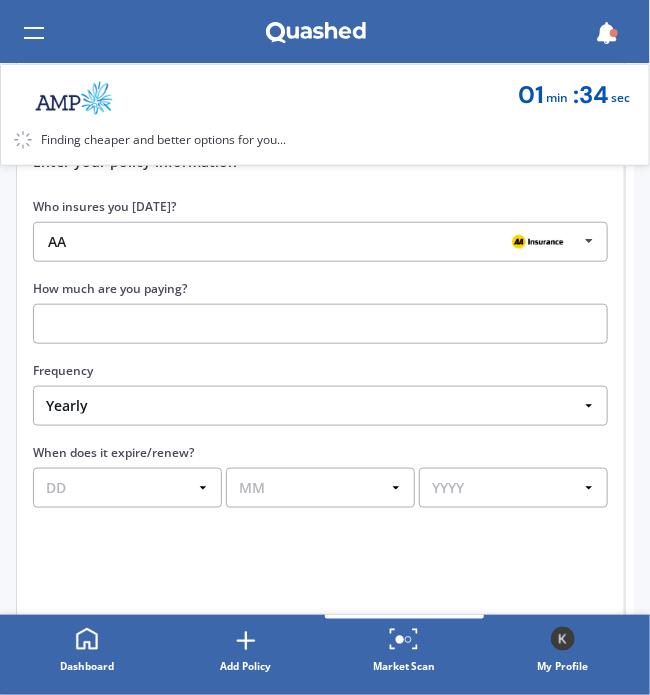 click on "AA" at bounding box center [313, 242] 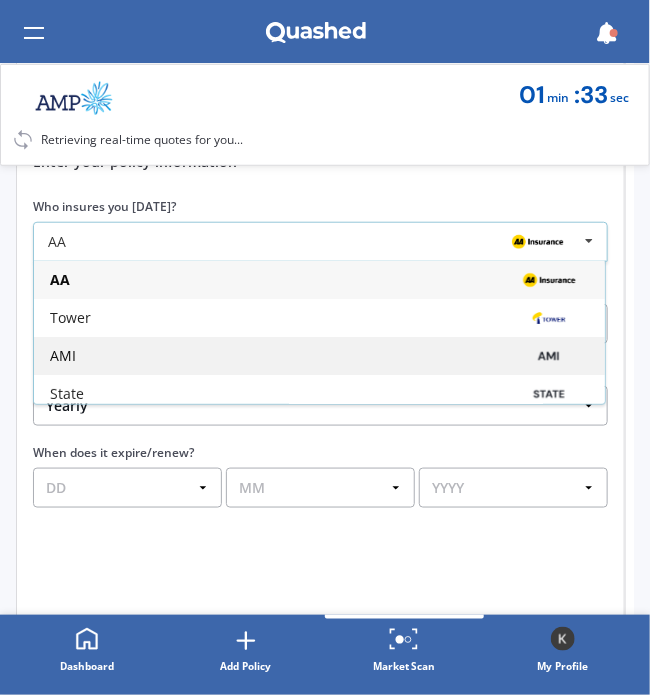 click on "AMI" at bounding box center (319, 356) 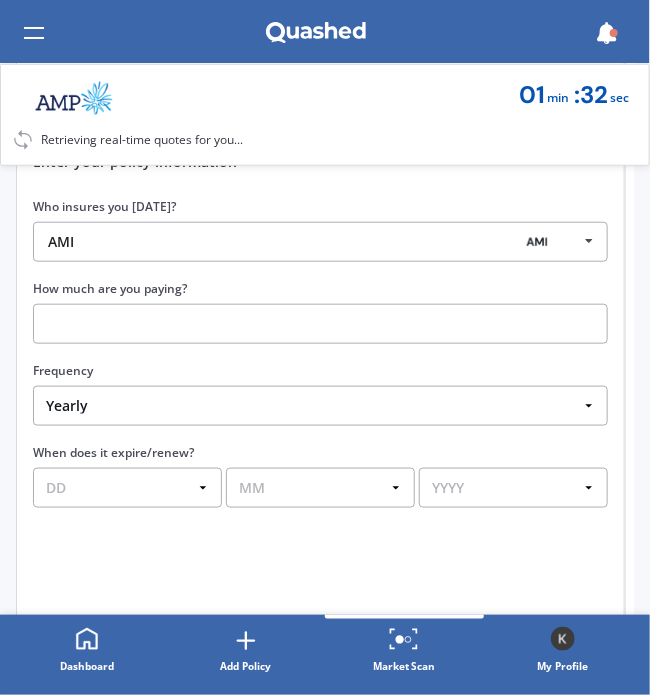 click at bounding box center (320, 324) 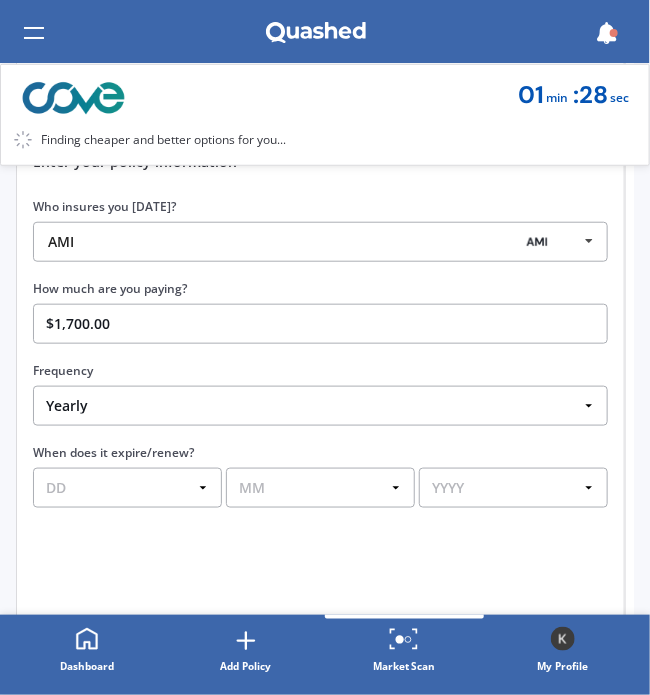 type on "$1,700.00" 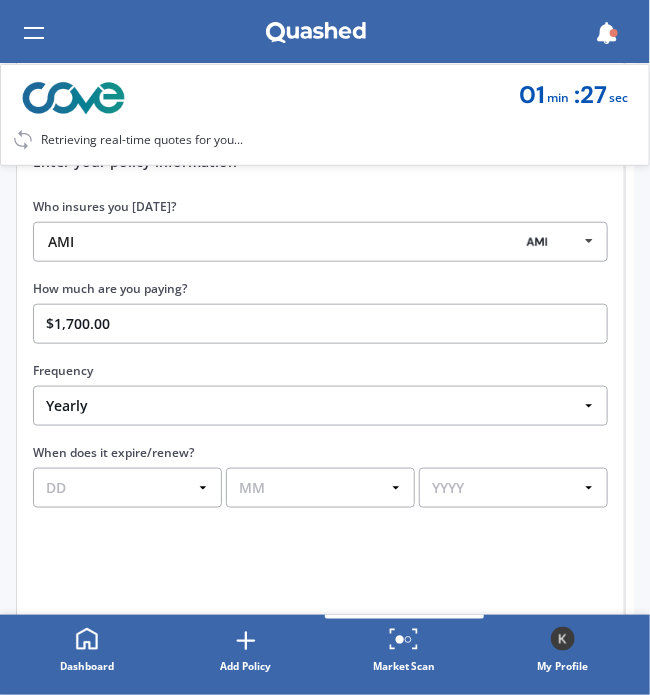 click on "DD 01 02 03 04 05 06 07 08 09 10 11 12 13 14 15 16 17 18 19 20 21 22 23 24 25 26 27 28 29 30 31" at bounding box center [127, 488] 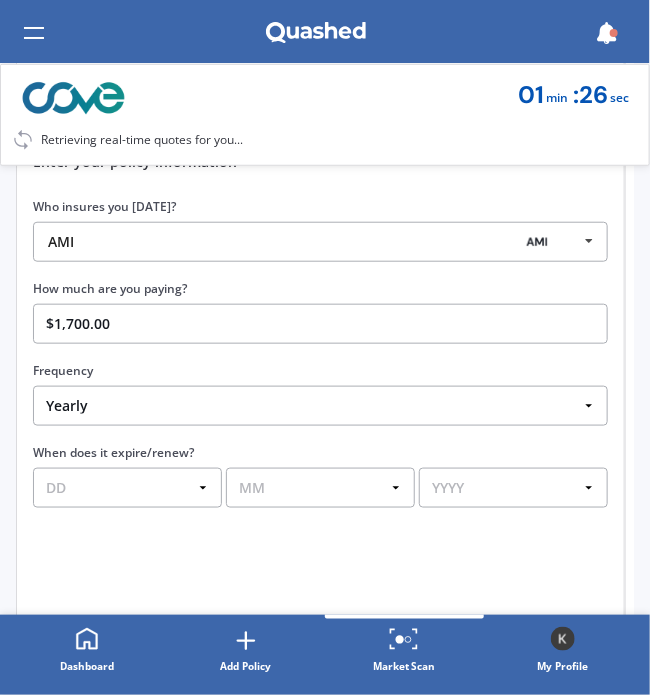 select on "29" 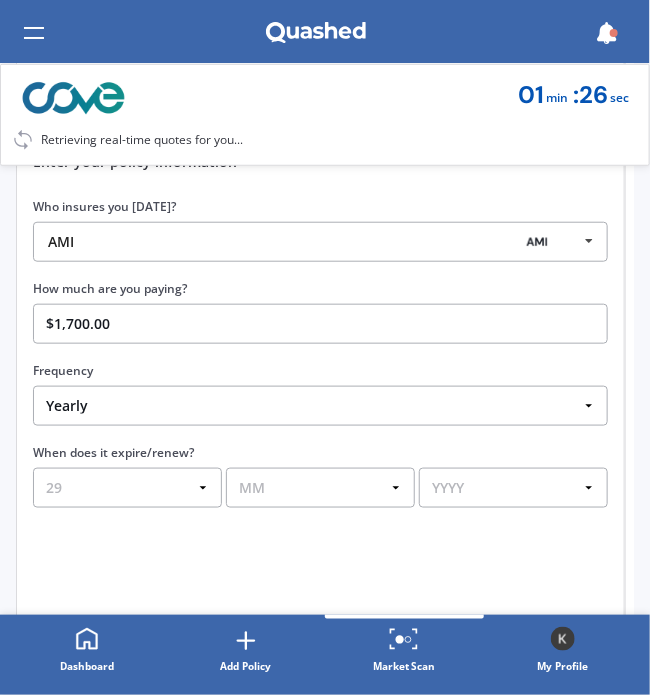 click on "DD 01 02 03 04 05 06 07 08 09 10 11 12 13 14 15 16 17 18 19 20 21 22 23 24 25 26 27 28 29 30 31" at bounding box center (127, 488) 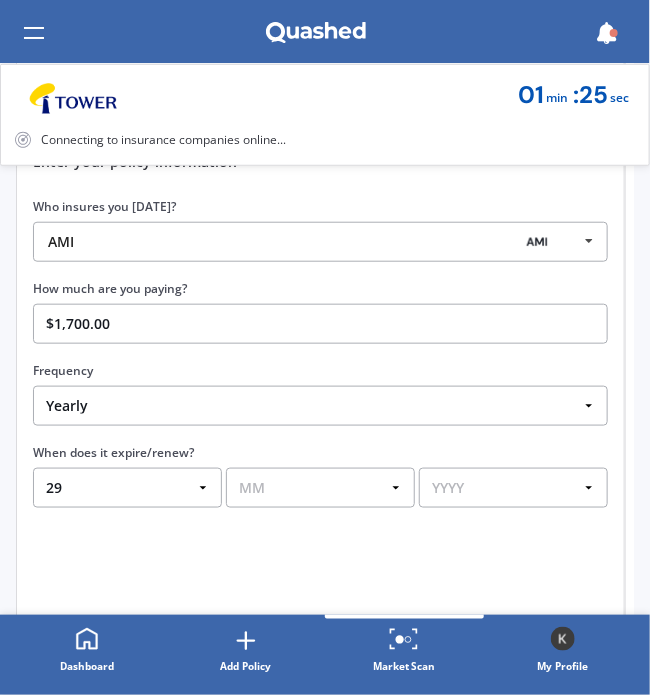 click on "MM 01 02 03 04 05 06 07 08 09 10 11 12" at bounding box center [320, 488] 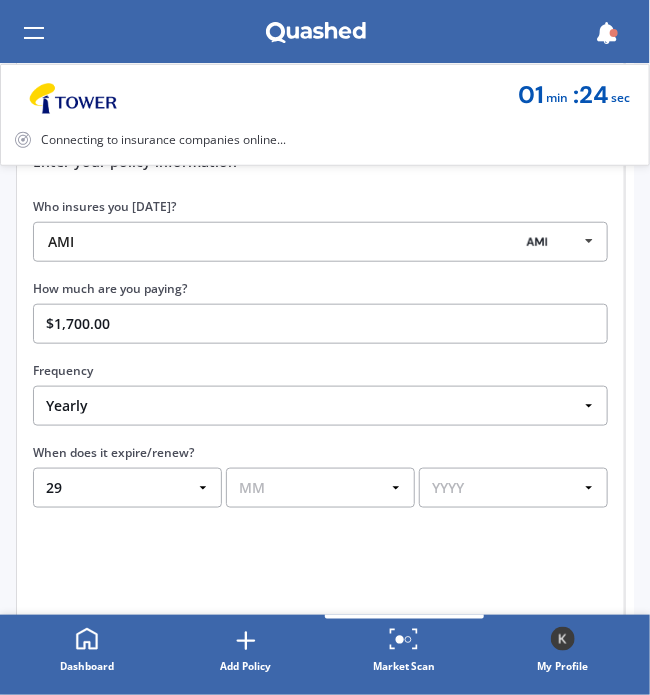 select on "08" 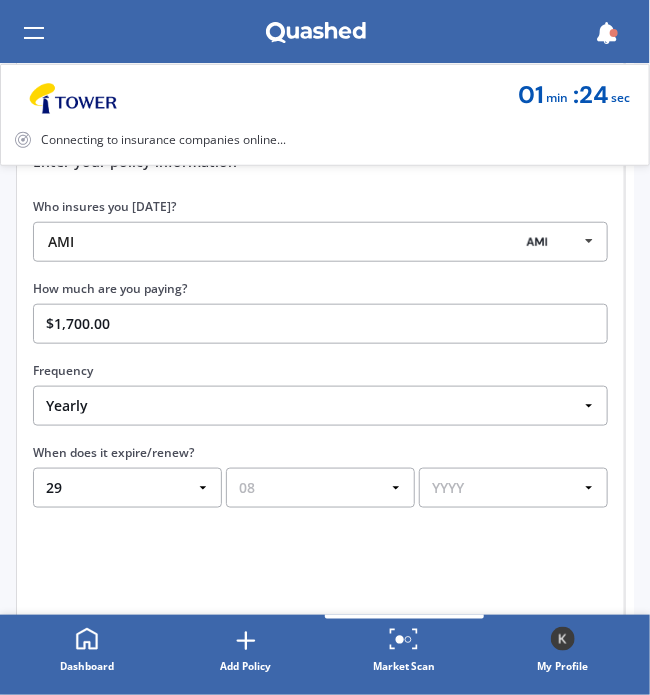 click on "MM 01 02 03 04 05 06 07 08 09 10 11 12" at bounding box center [320, 488] 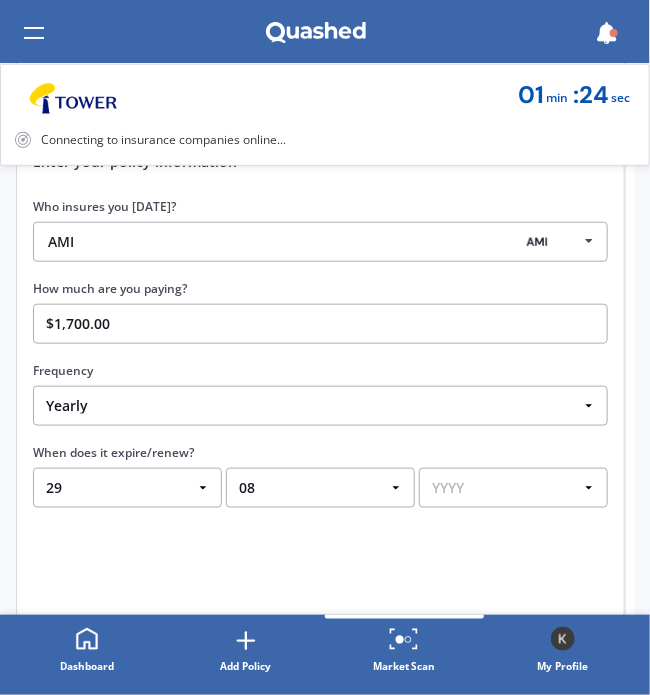 click on "YYYY 2026 2025 2024" at bounding box center [513, 488] 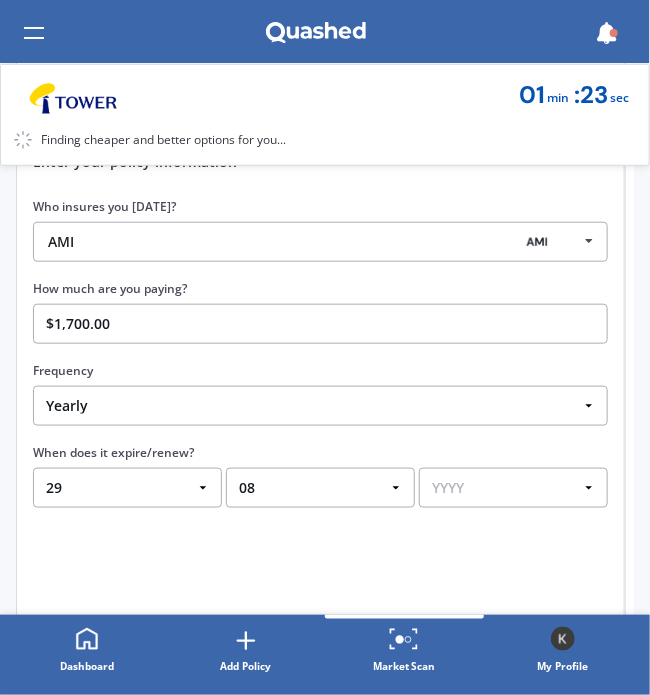select on "2025" 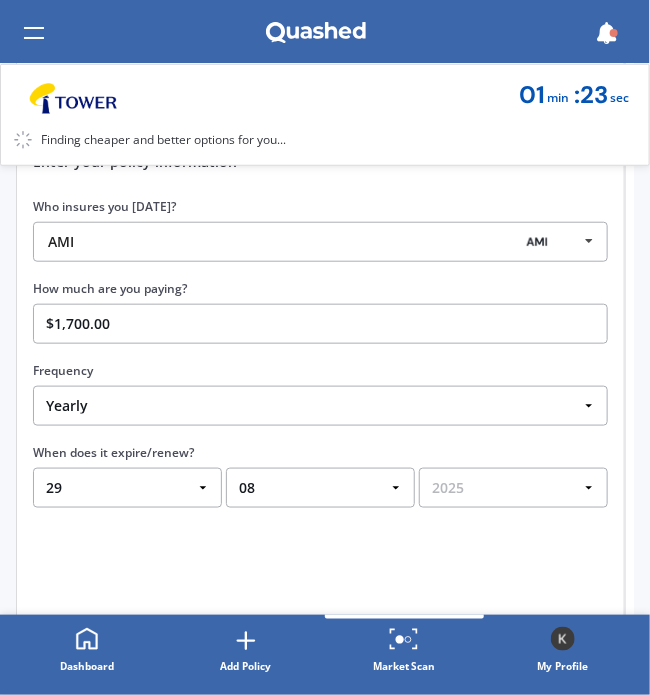 click on "YYYY 2026 2025 2024" at bounding box center [513, 488] 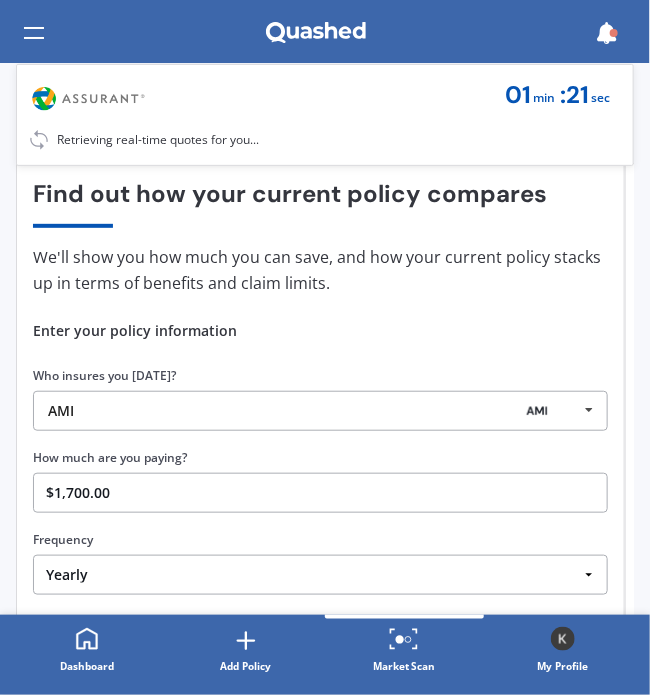 scroll, scrollTop: 435, scrollLeft: 0, axis: vertical 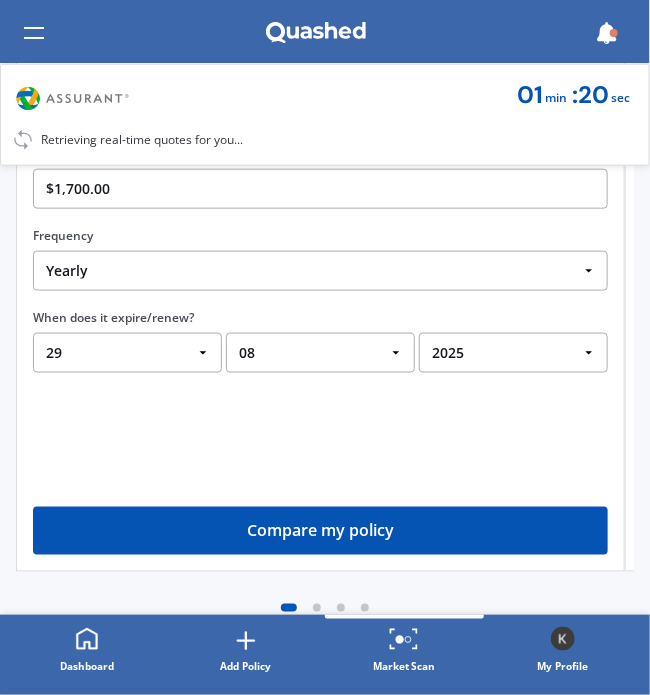 click on "Compare my policy" at bounding box center (320, 531) 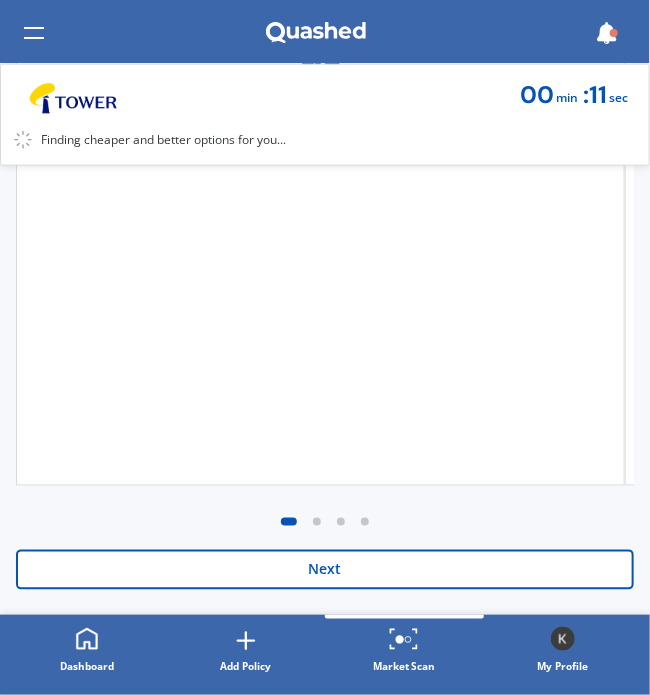 scroll, scrollTop: 535, scrollLeft: 0, axis: vertical 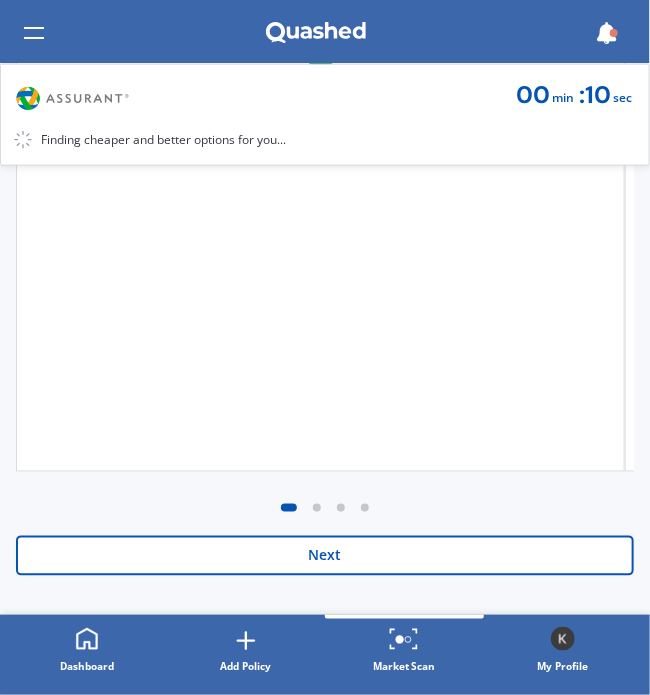 click on "Next" at bounding box center [325, 556] 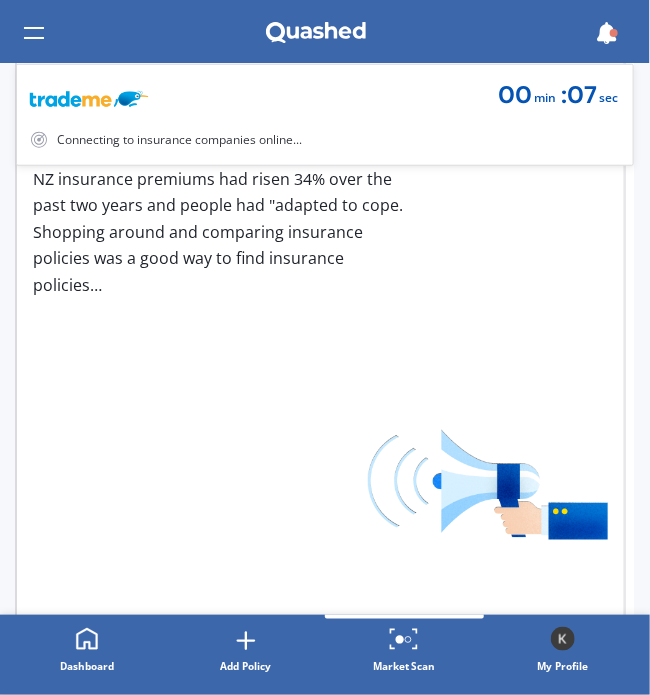 scroll, scrollTop: 535, scrollLeft: 0, axis: vertical 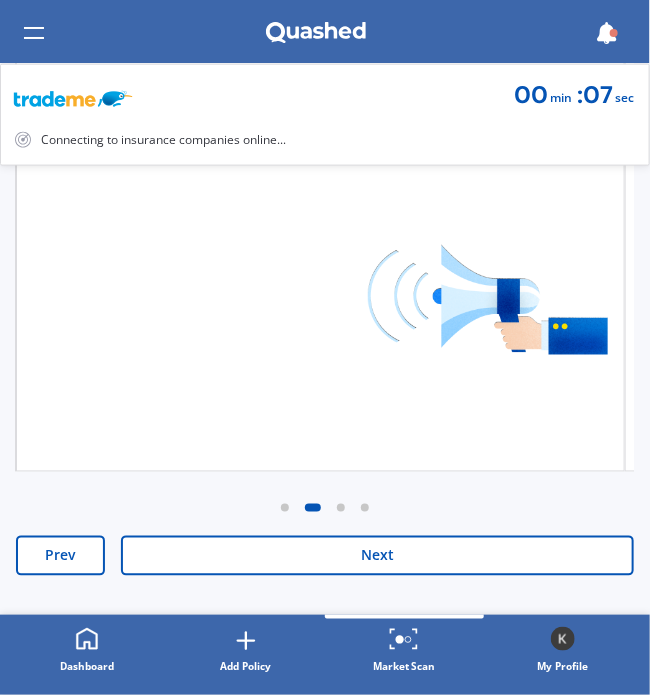 click on "Next" at bounding box center (377, 556) 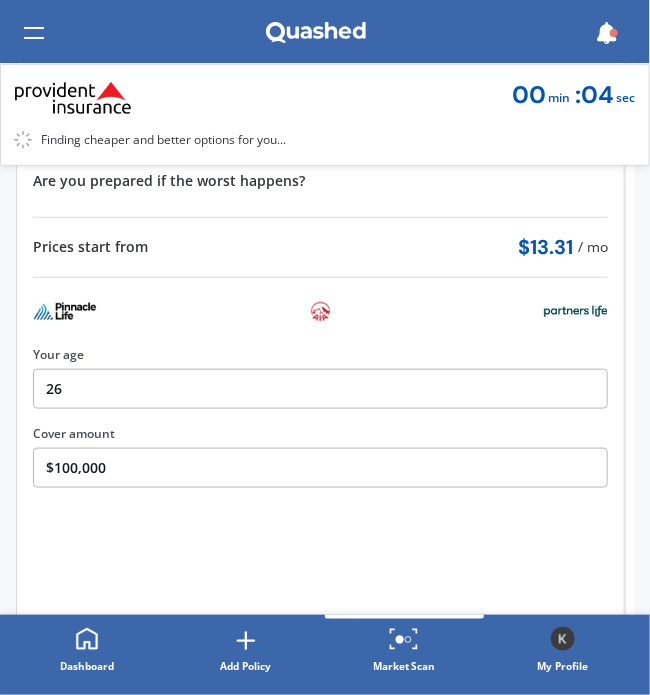 scroll, scrollTop: 500, scrollLeft: 0, axis: vertical 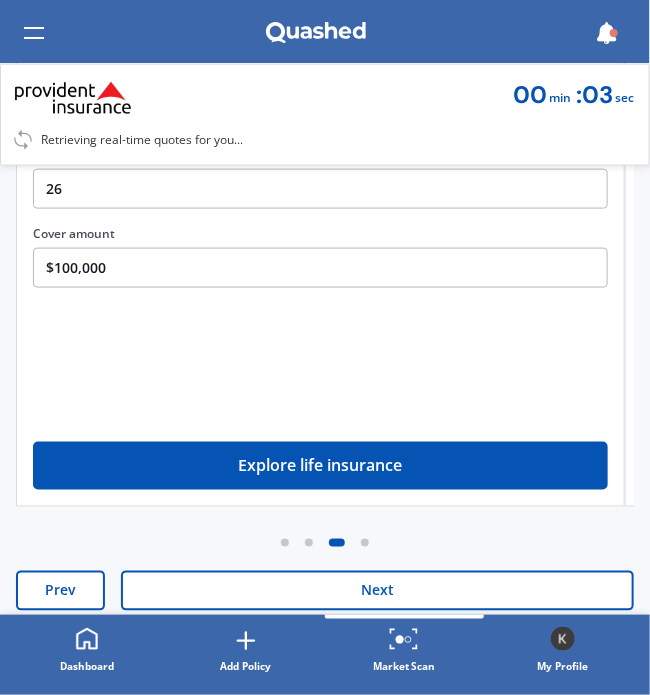click on "Next" at bounding box center [377, 591] 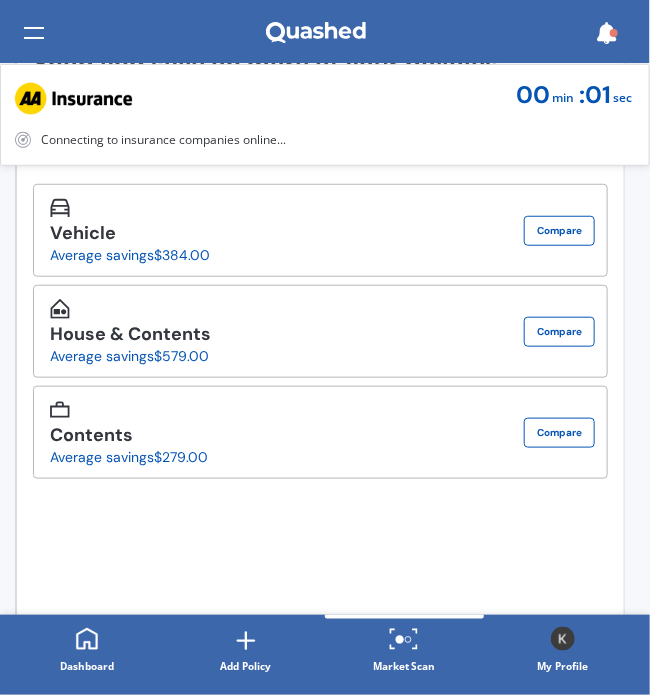 scroll, scrollTop: 235, scrollLeft: 0, axis: vertical 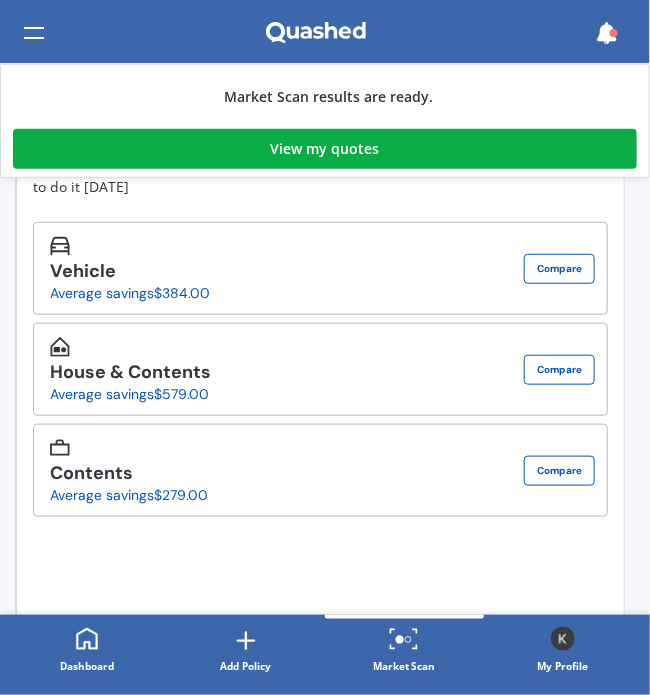 click on "View my quotes" at bounding box center [325, 149] 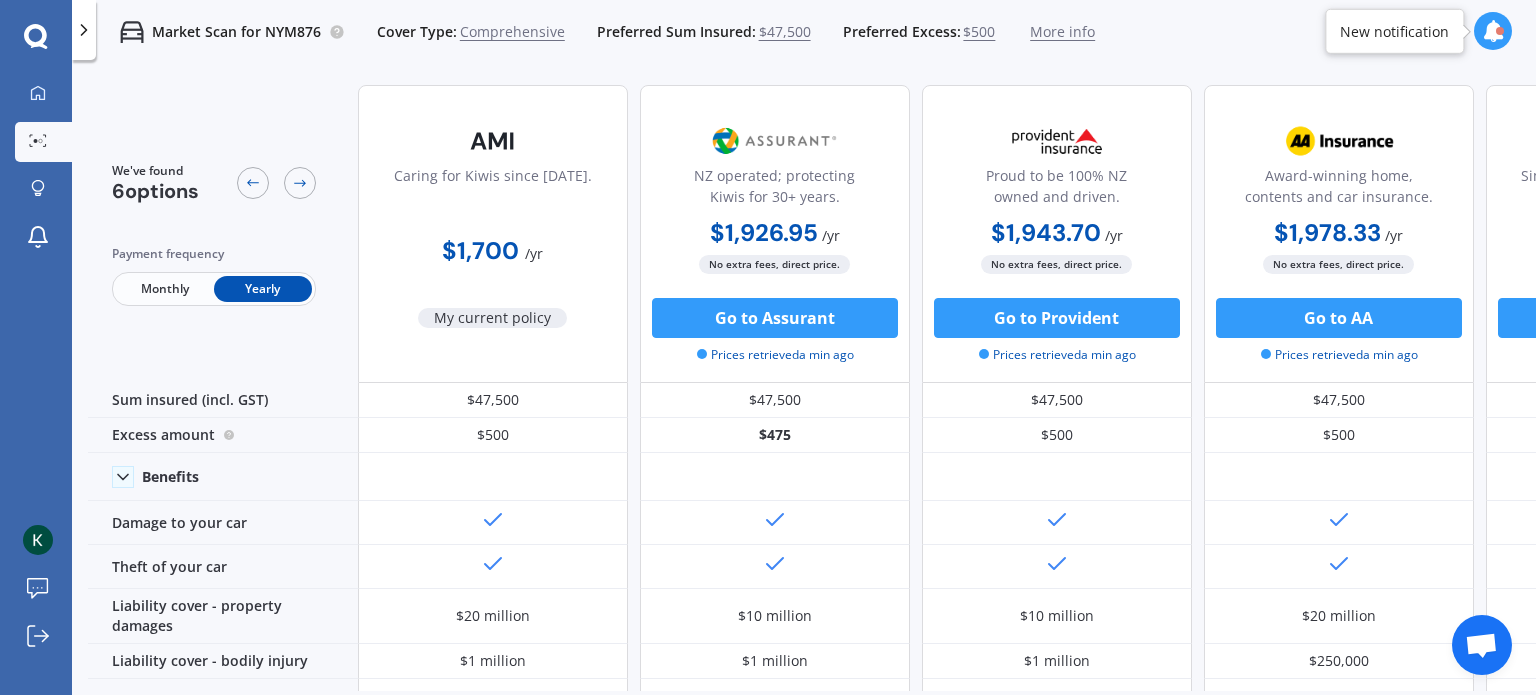 scroll, scrollTop: 0, scrollLeft: 0, axis: both 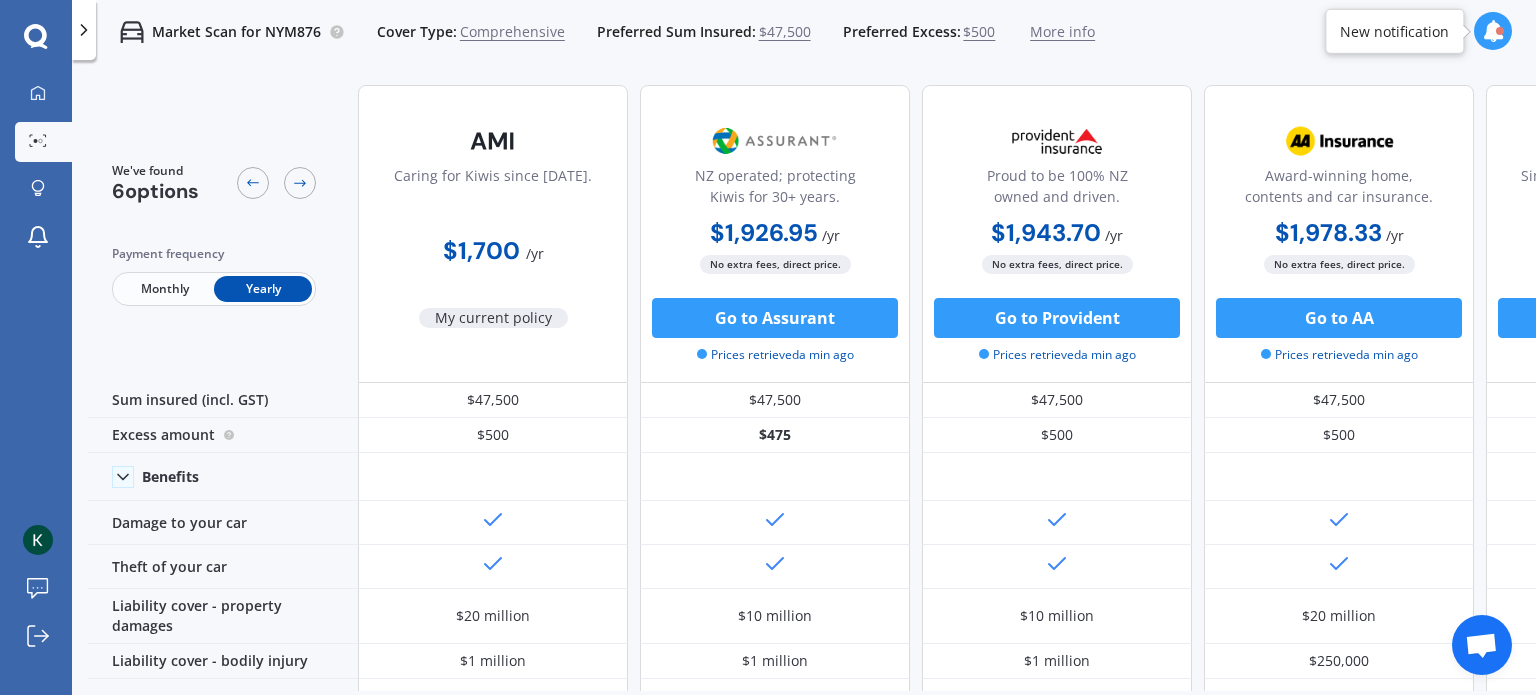 drag, startPoint x: 804, startPoint y: 676, endPoint x: 856, endPoint y: 691, distance: 54.120235 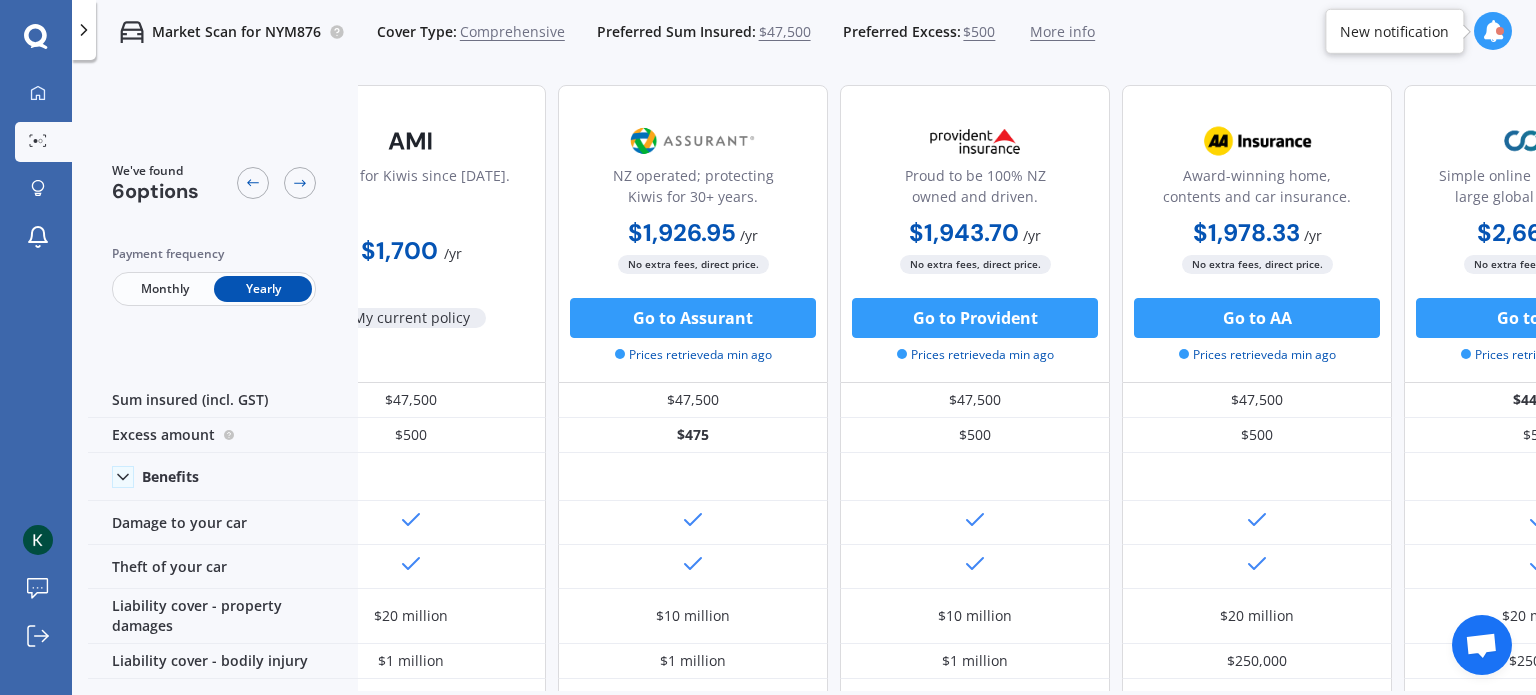 scroll, scrollTop: 0, scrollLeft: 0, axis: both 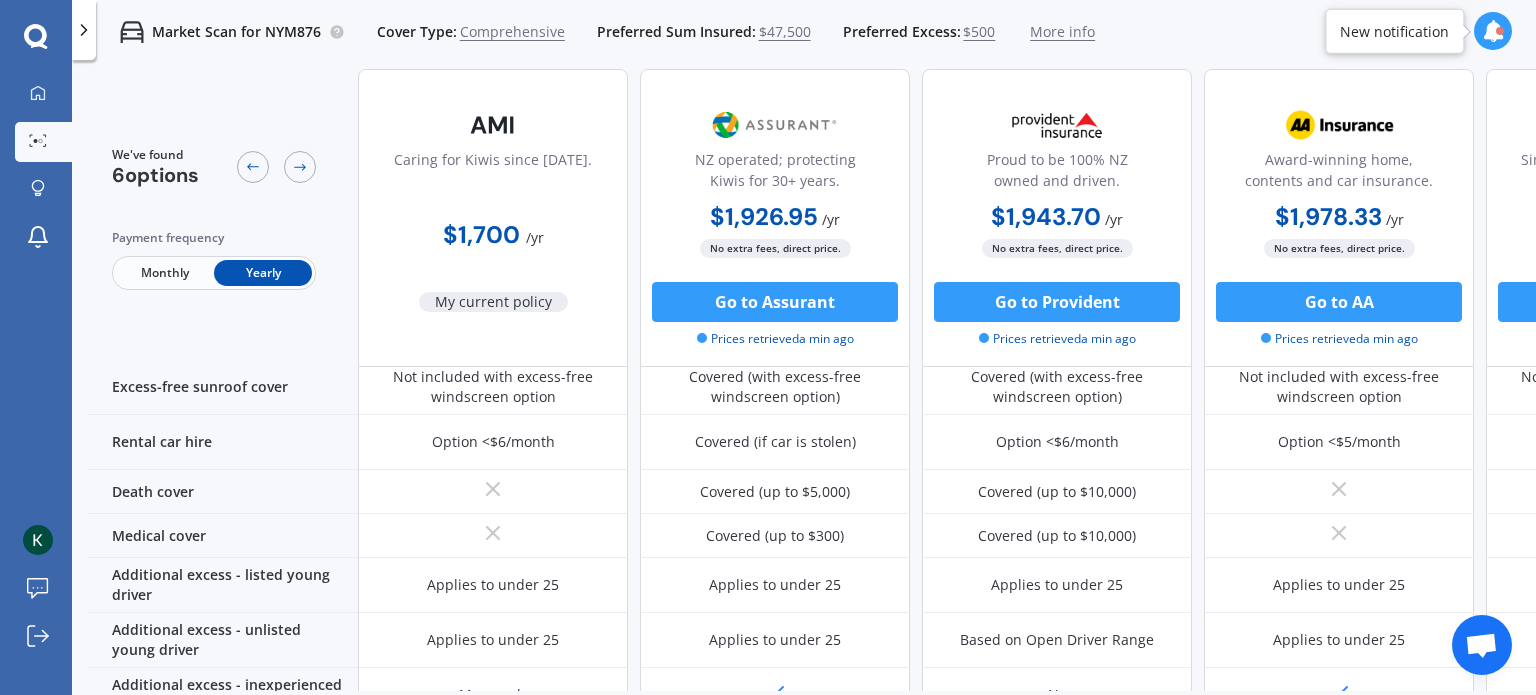 click 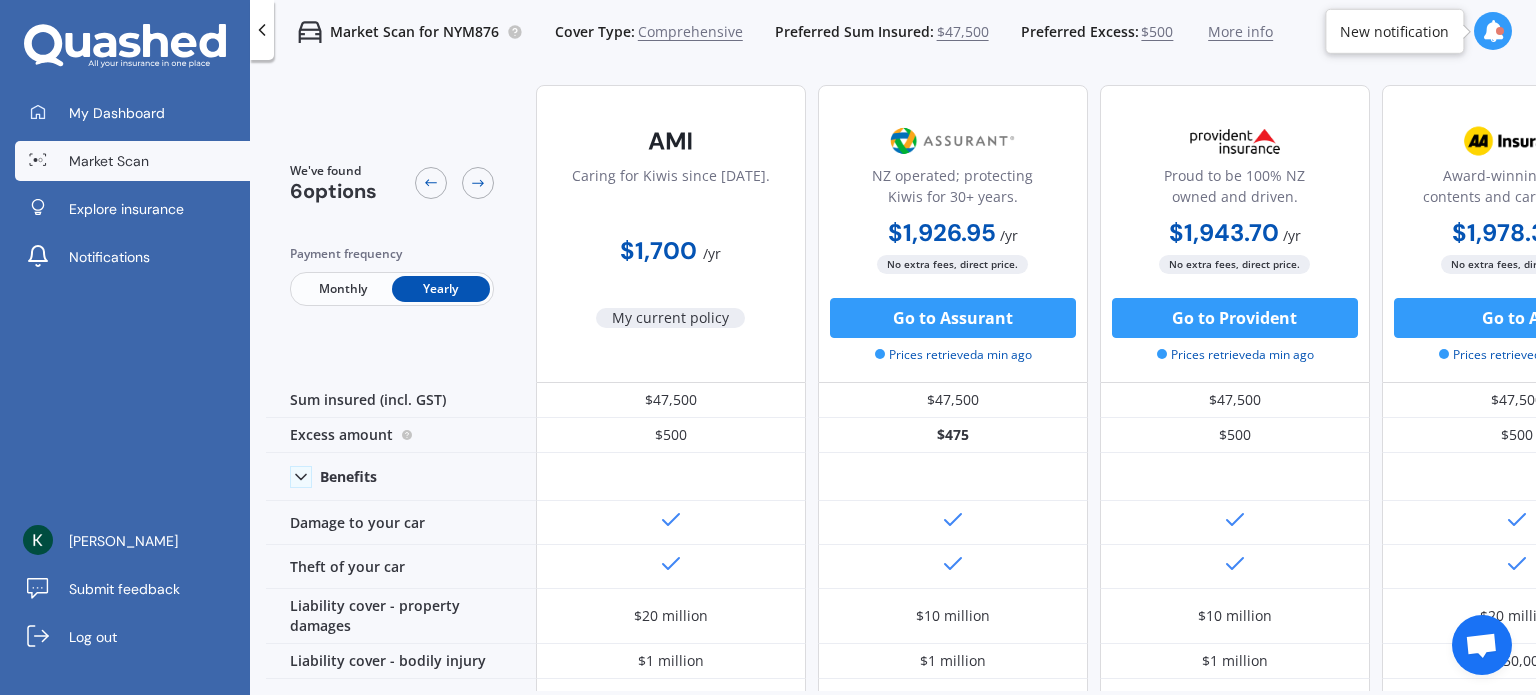 scroll, scrollTop: 300, scrollLeft: 0, axis: vertical 